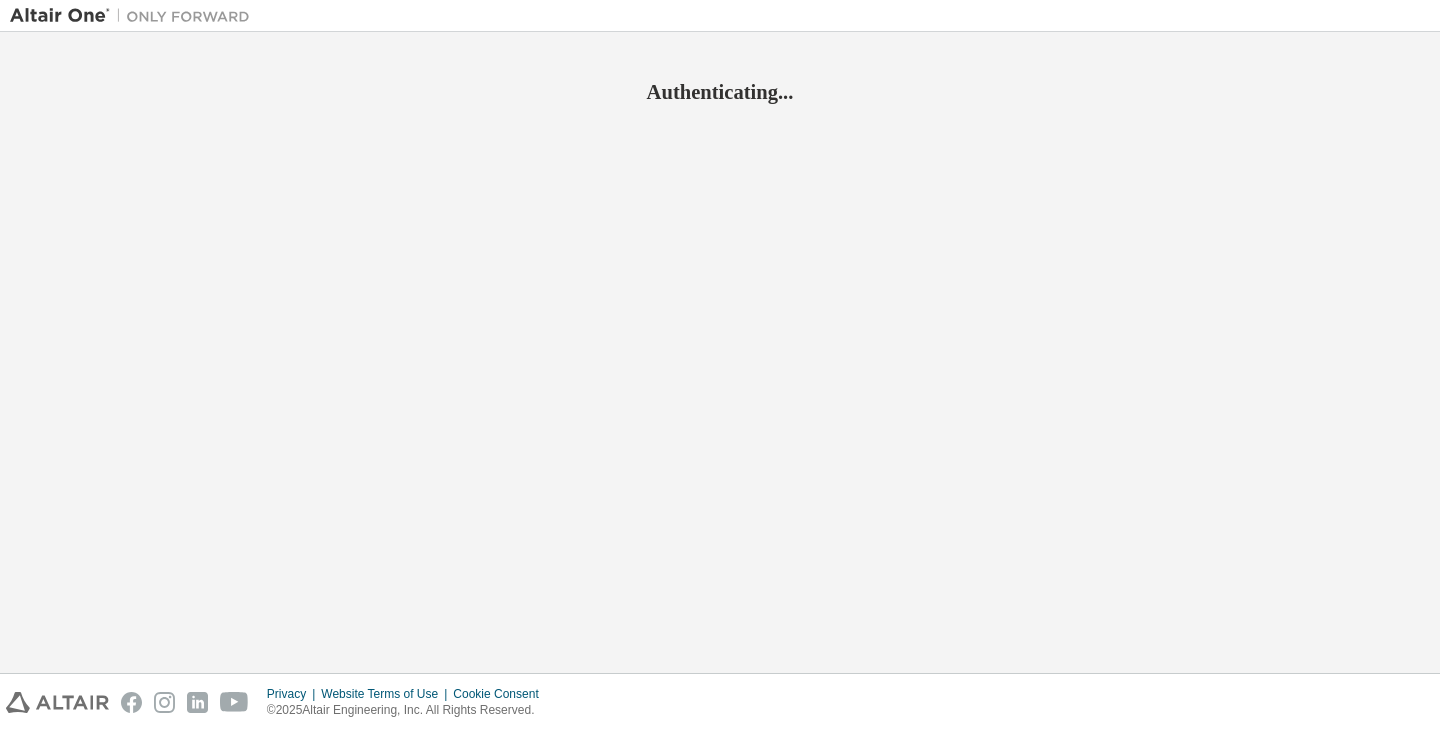 scroll, scrollTop: 0, scrollLeft: 0, axis: both 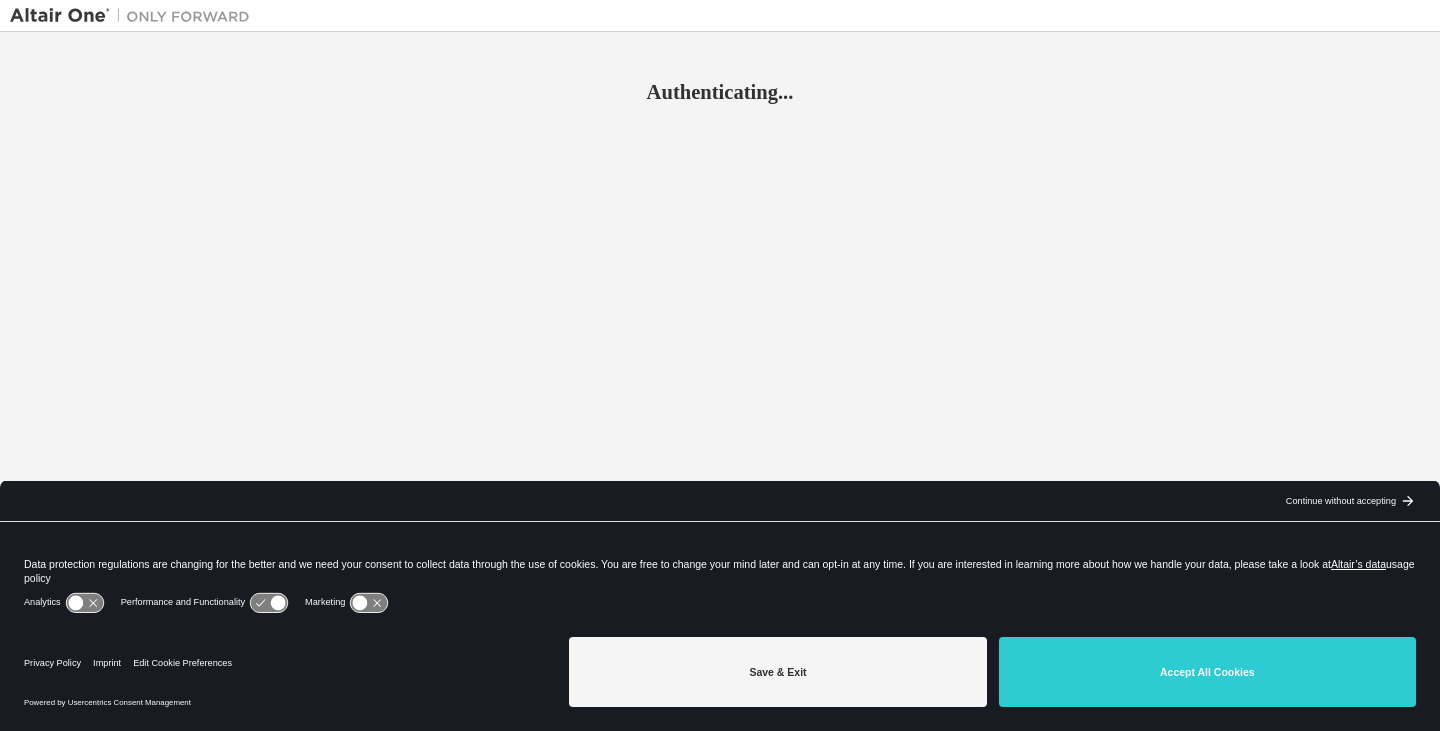 click on "Continue without accepting" at bounding box center [1341, 501] 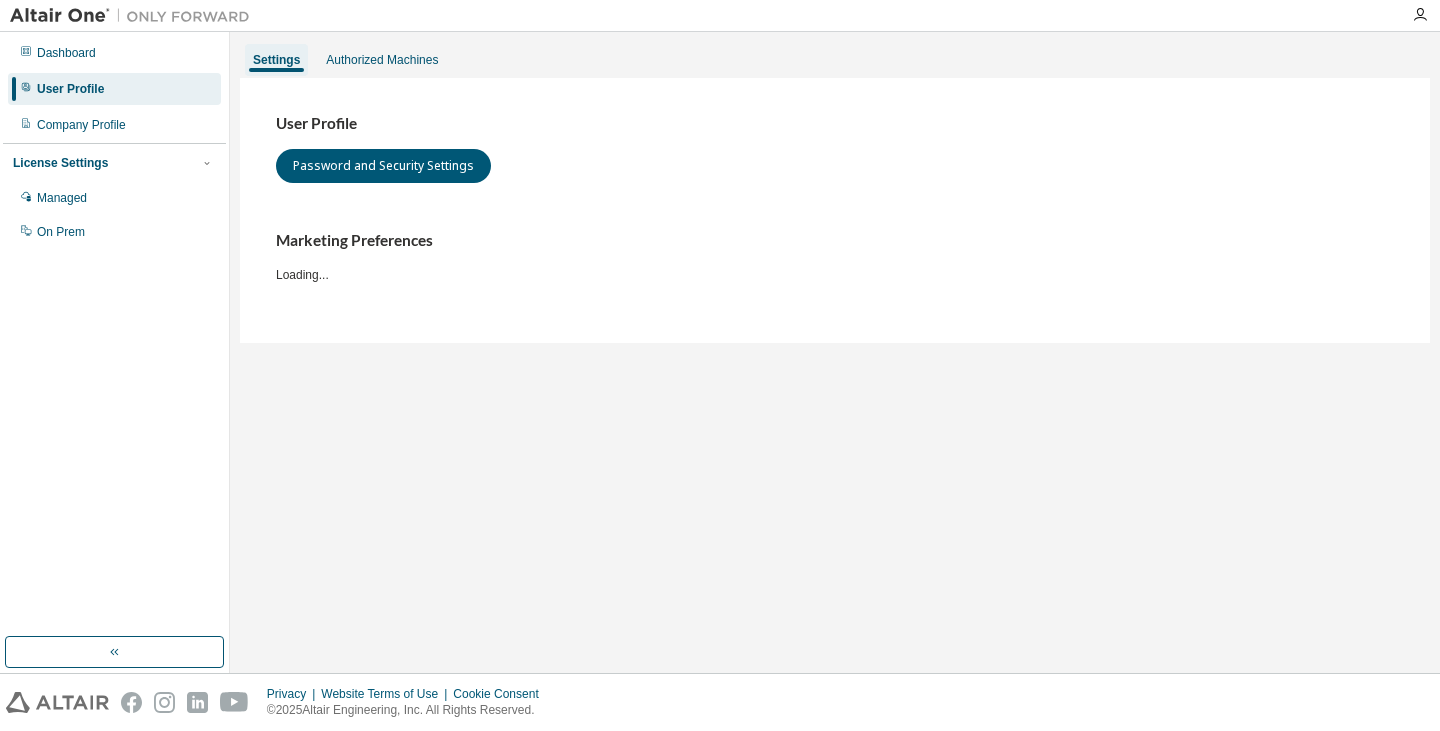 scroll, scrollTop: 0, scrollLeft: 0, axis: both 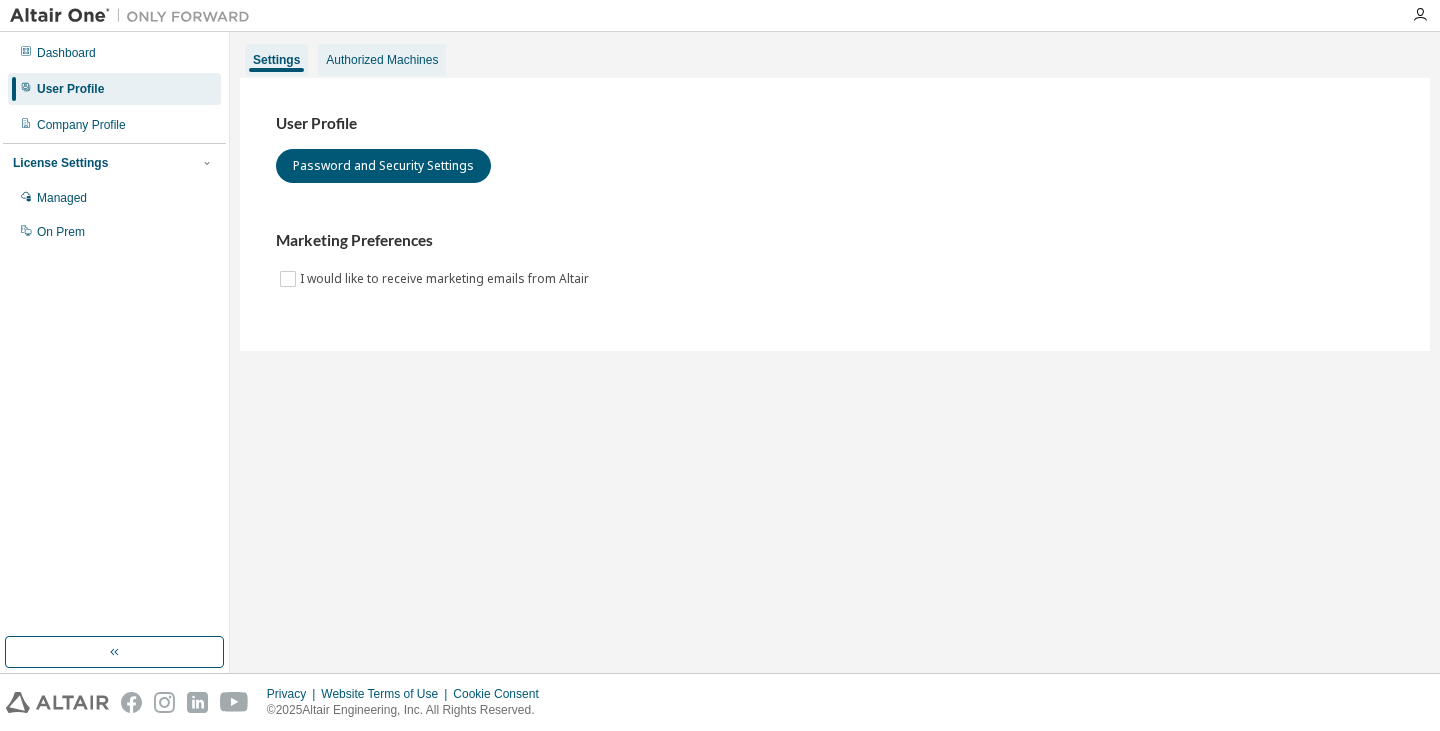 click on "Authorized Machines" at bounding box center [382, 60] 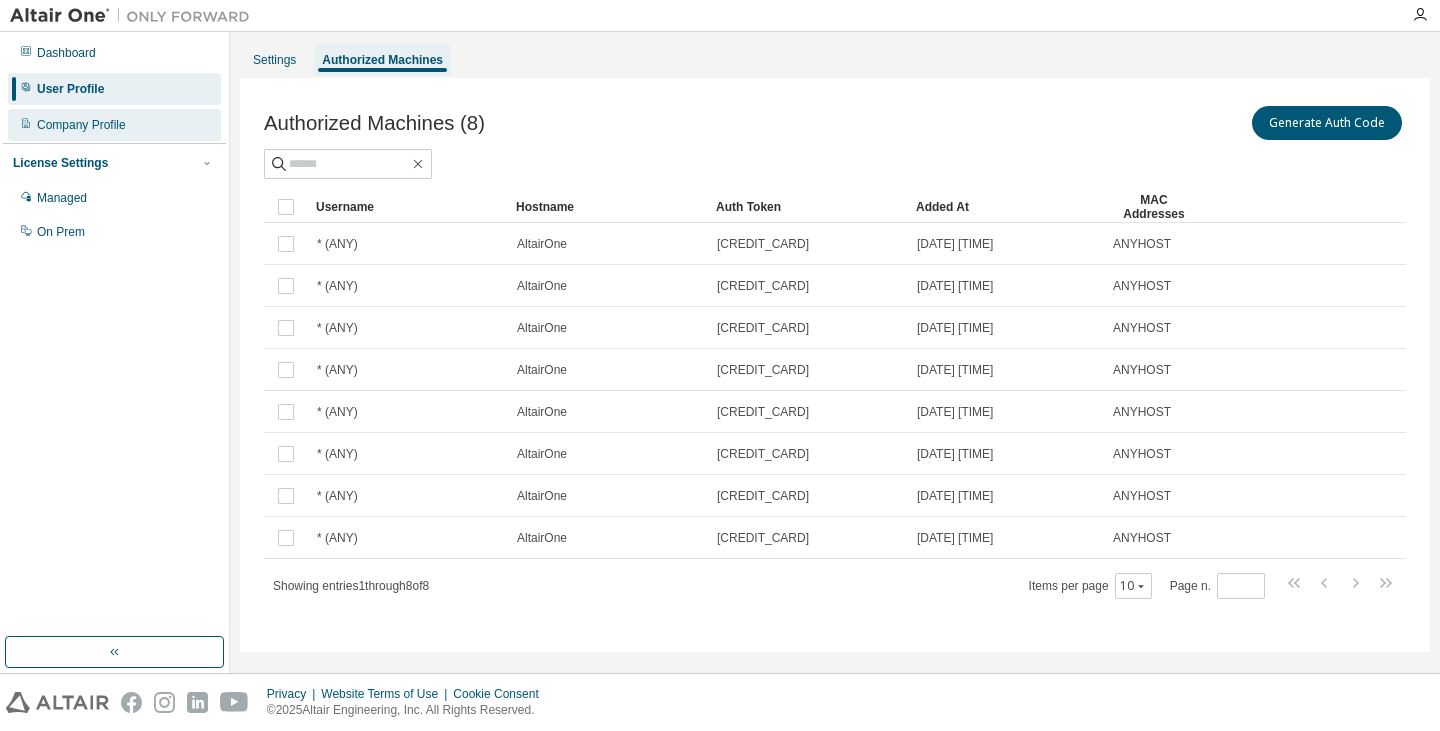 click on "Company Profile" at bounding box center [81, 125] 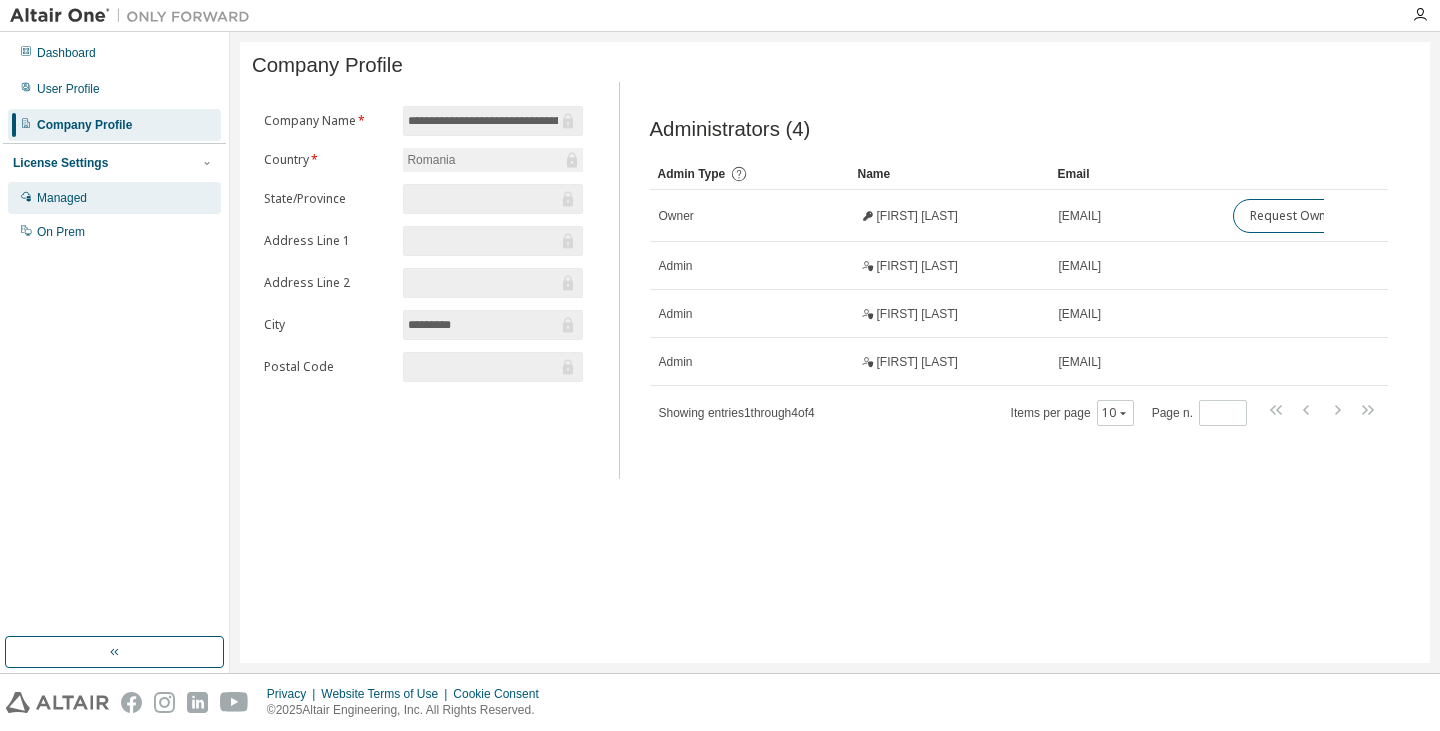 click on "Managed" at bounding box center (114, 198) 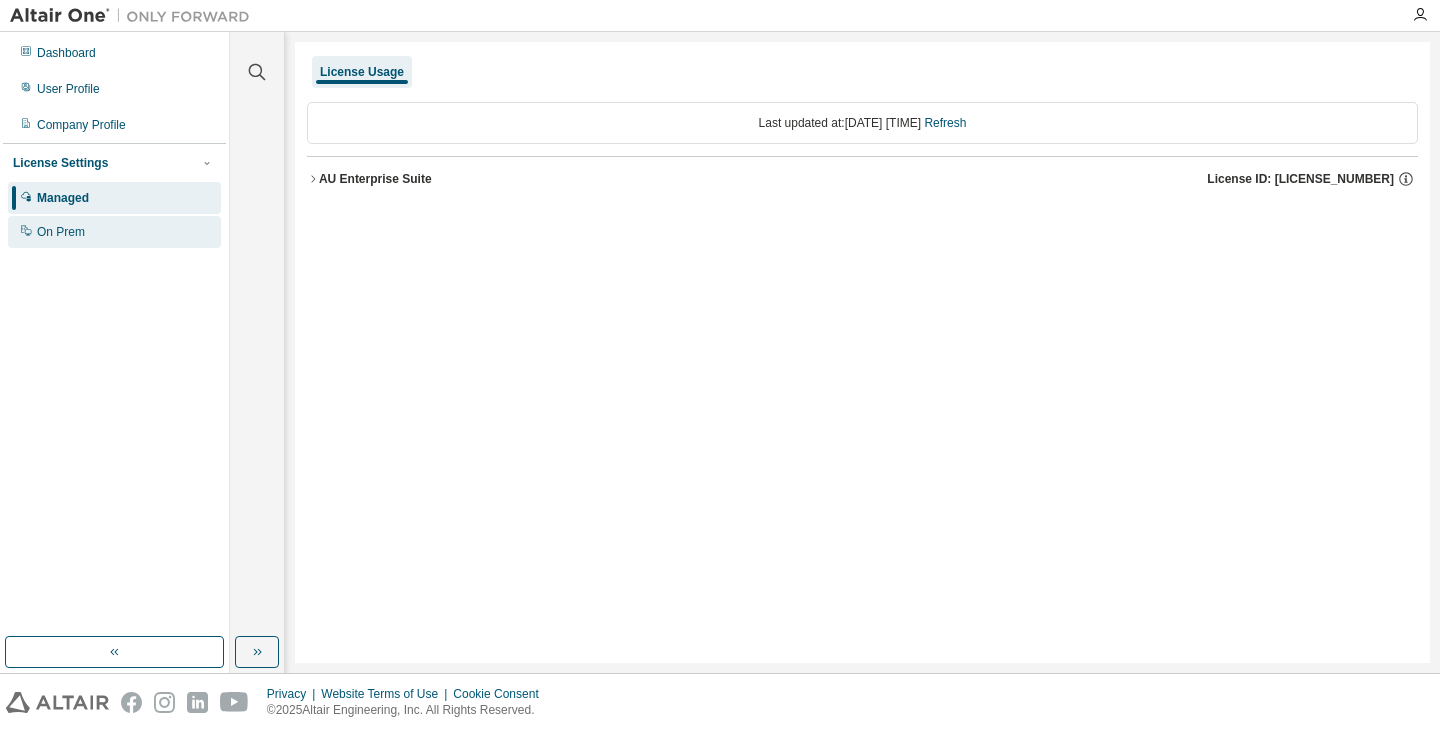 click on "On Prem" at bounding box center [61, 232] 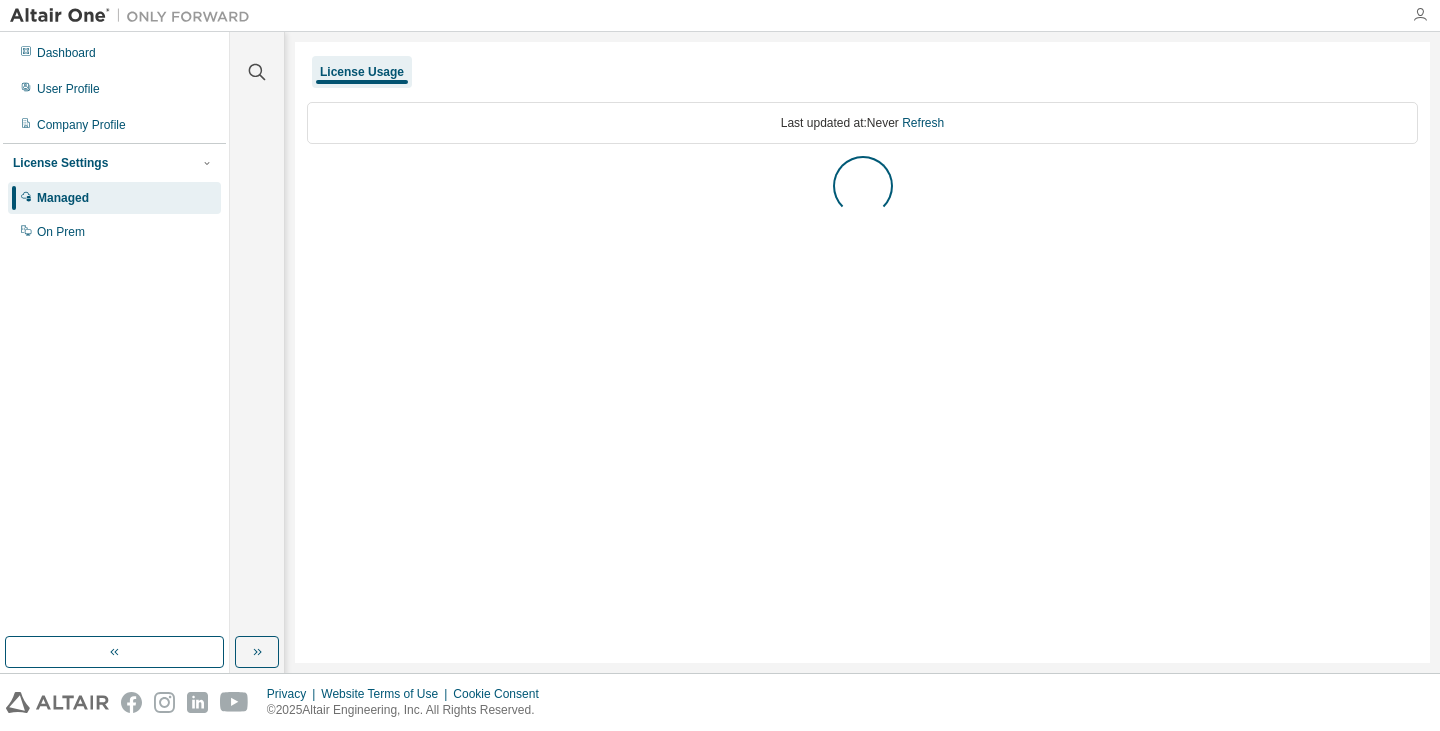 click at bounding box center (1420, 15) 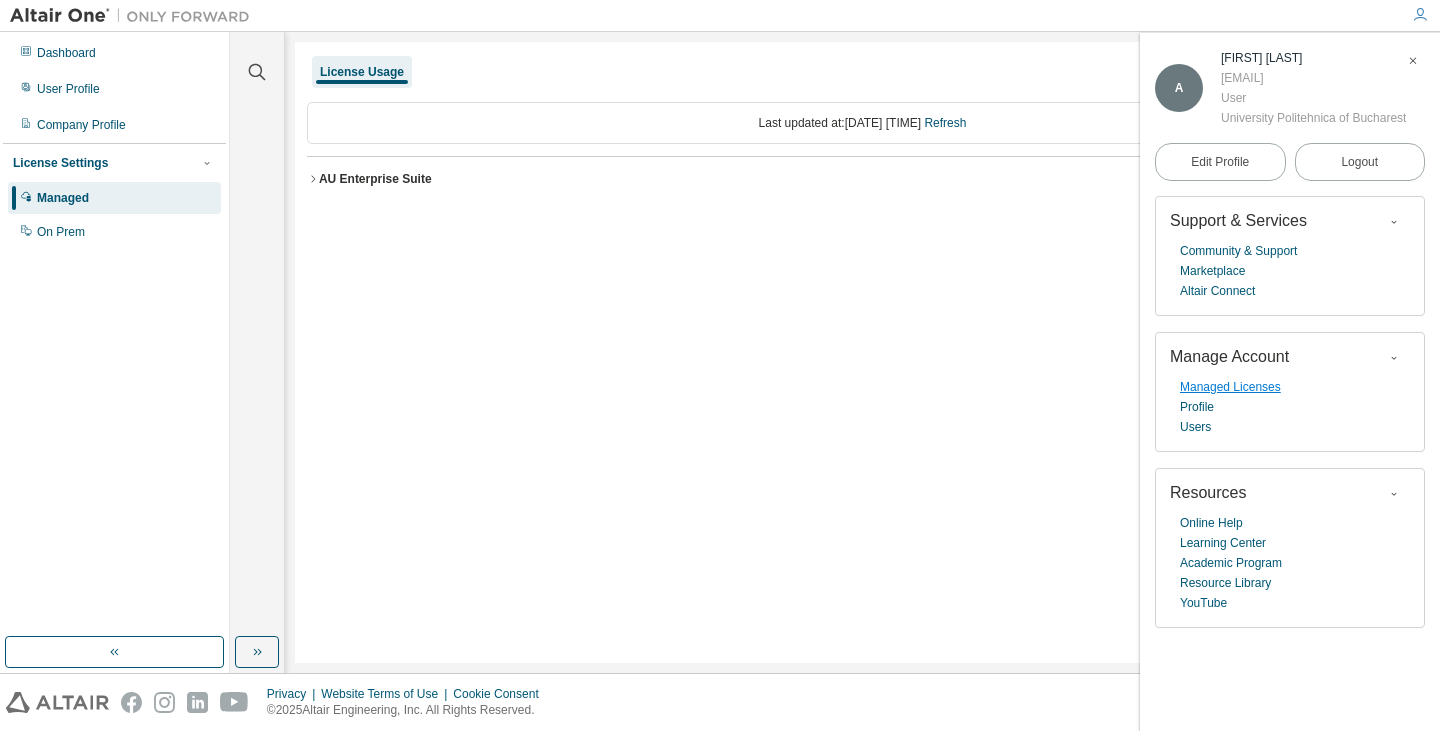 click on "Managed Licenses" at bounding box center (1230, 387) 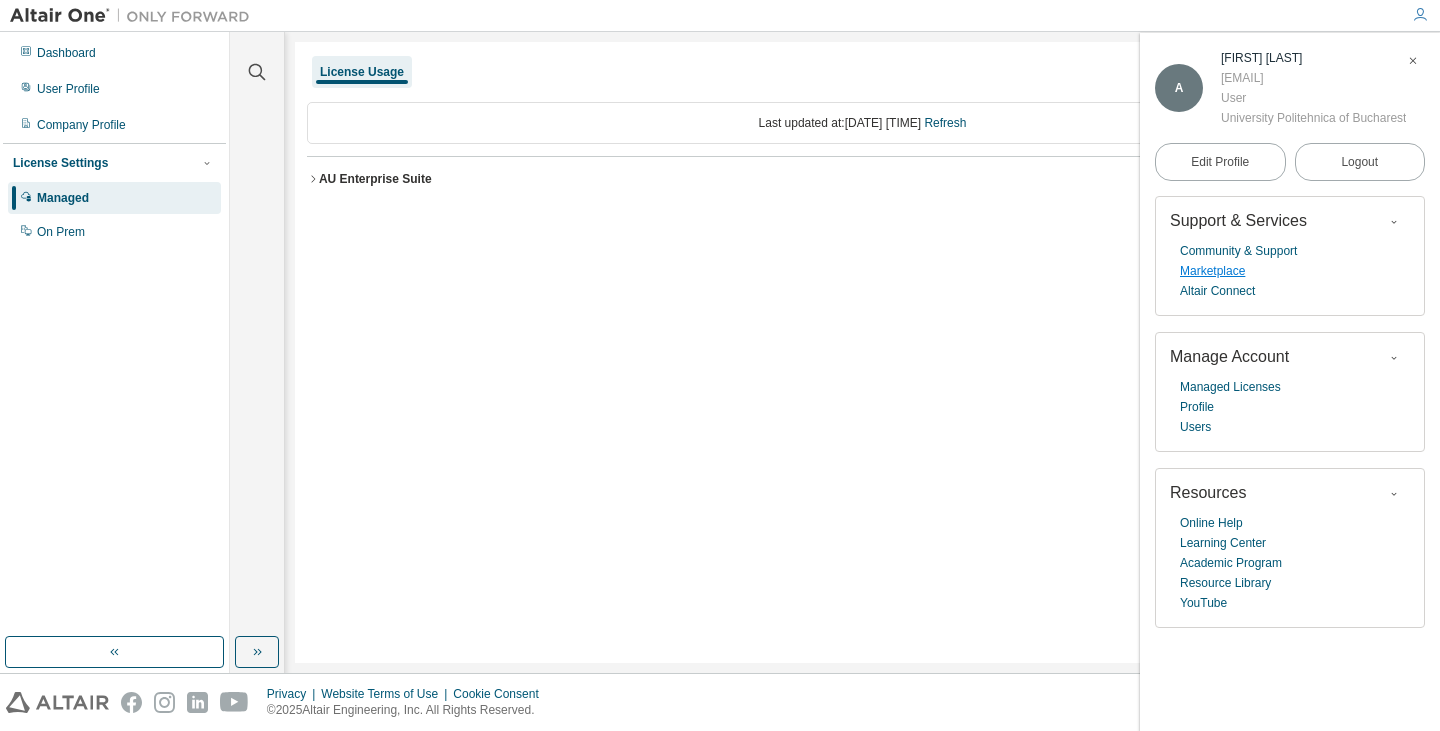 click on "Marketplace" at bounding box center (1212, 271) 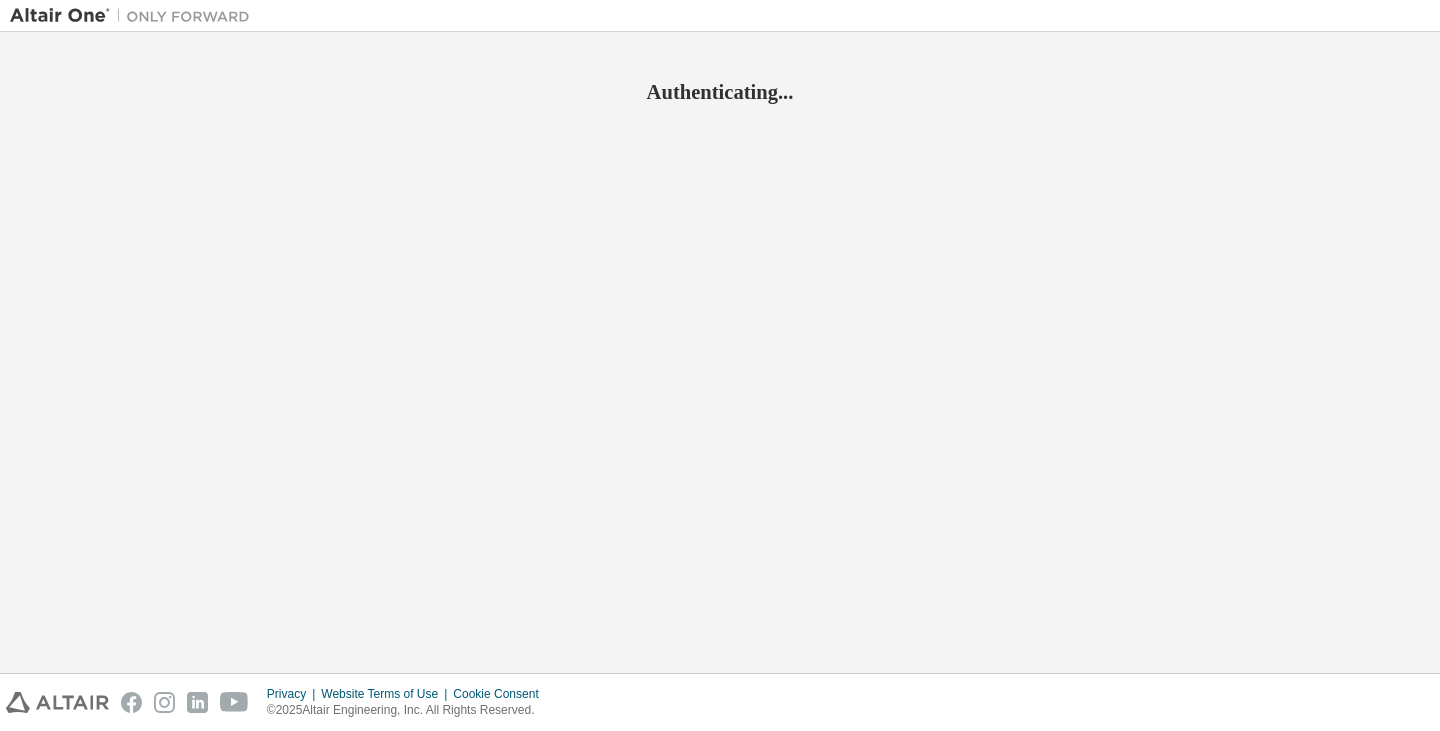 scroll, scrollTop: 0, scrollLeft: 0, axis: both 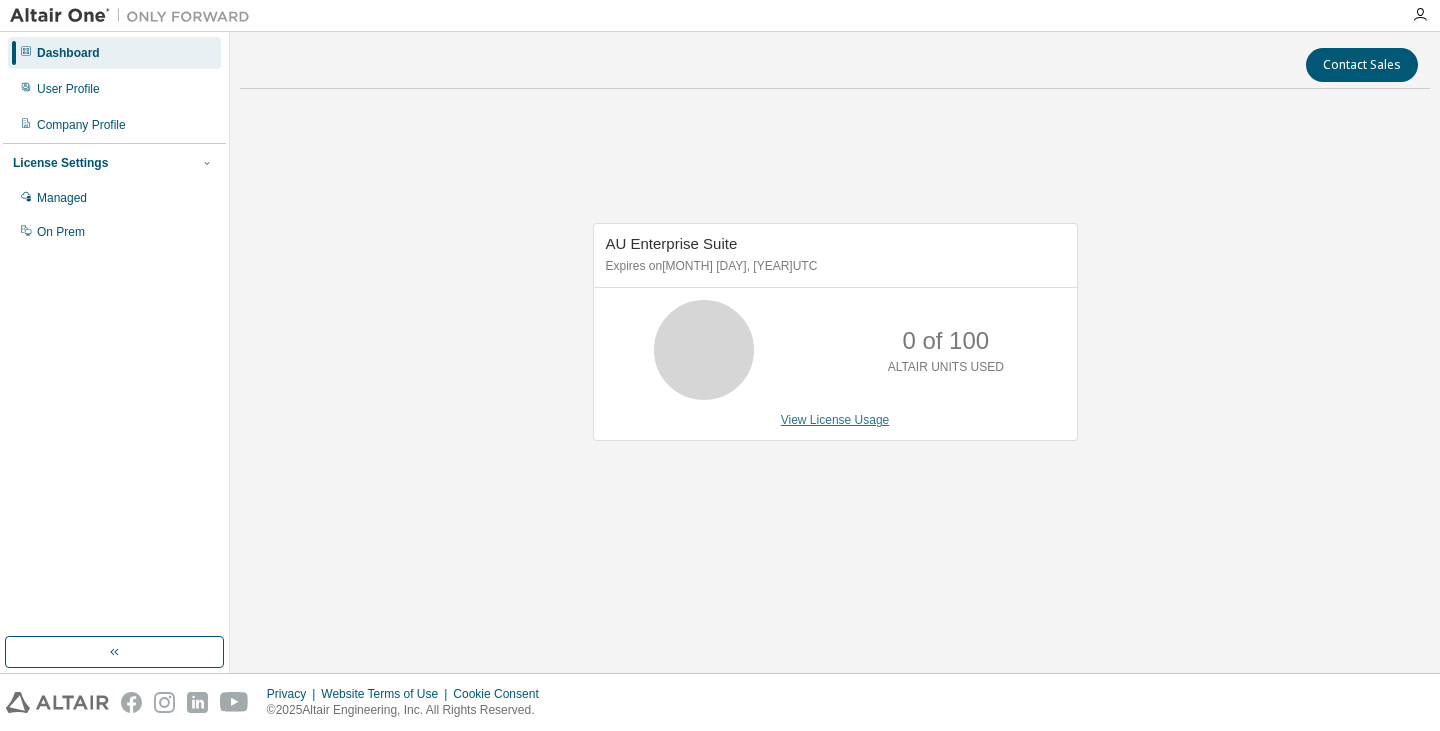 click on "View License Usage" at bounding box center (835, 420) 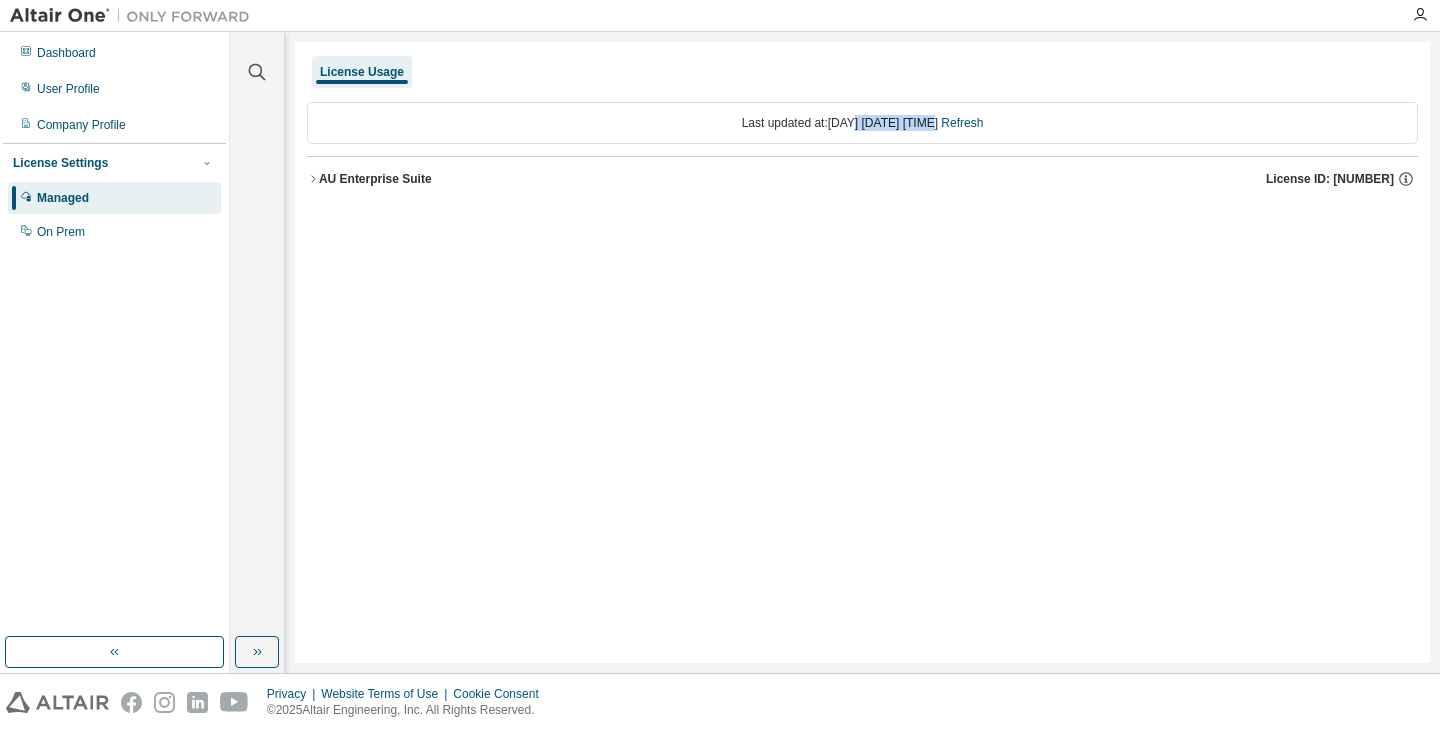 drag, startPoint x: 817, startPoint y: 123, endPoint x: 942, endPoint y: 132, distance: 125.32358 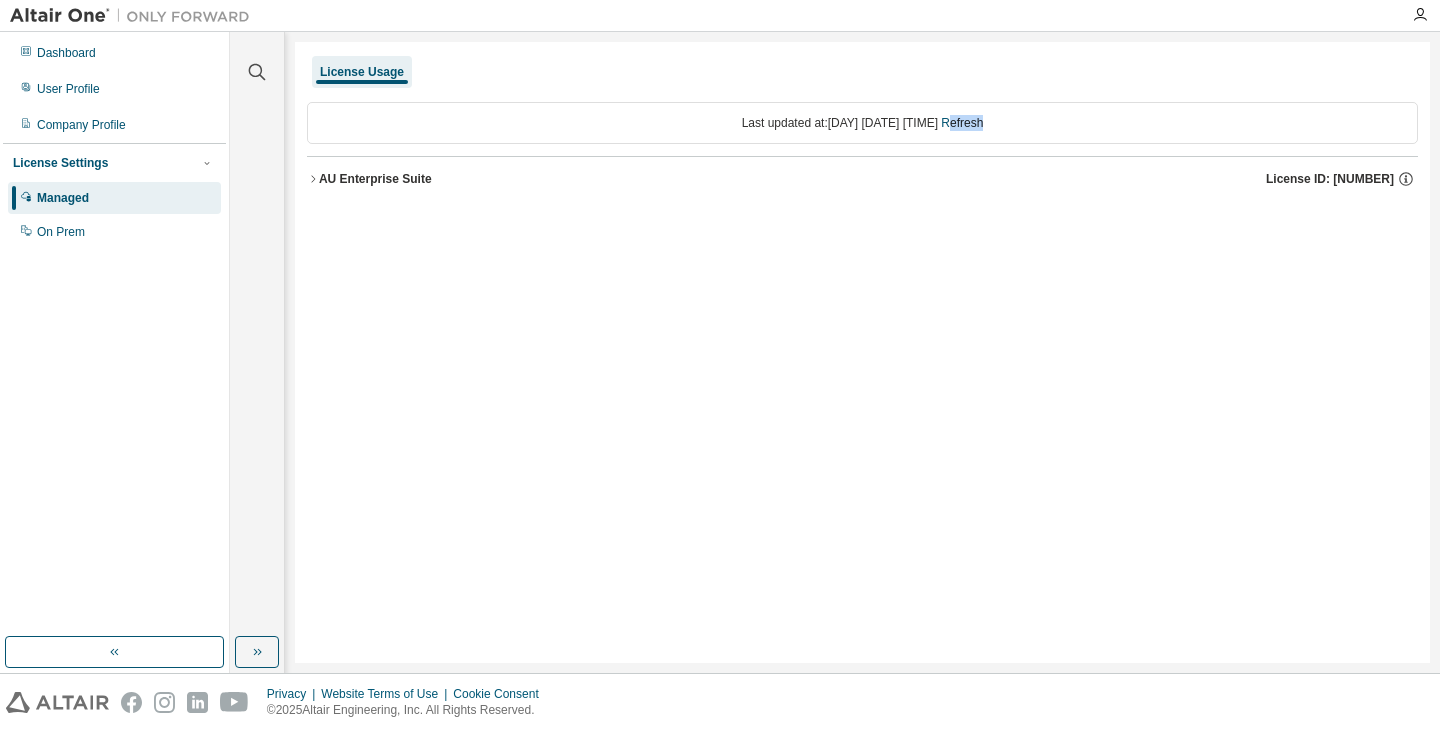 drag, startPoint x: 996, startPoint y: 128, endPoint x: 1081, endPoint y: 129, distance: 85.00588 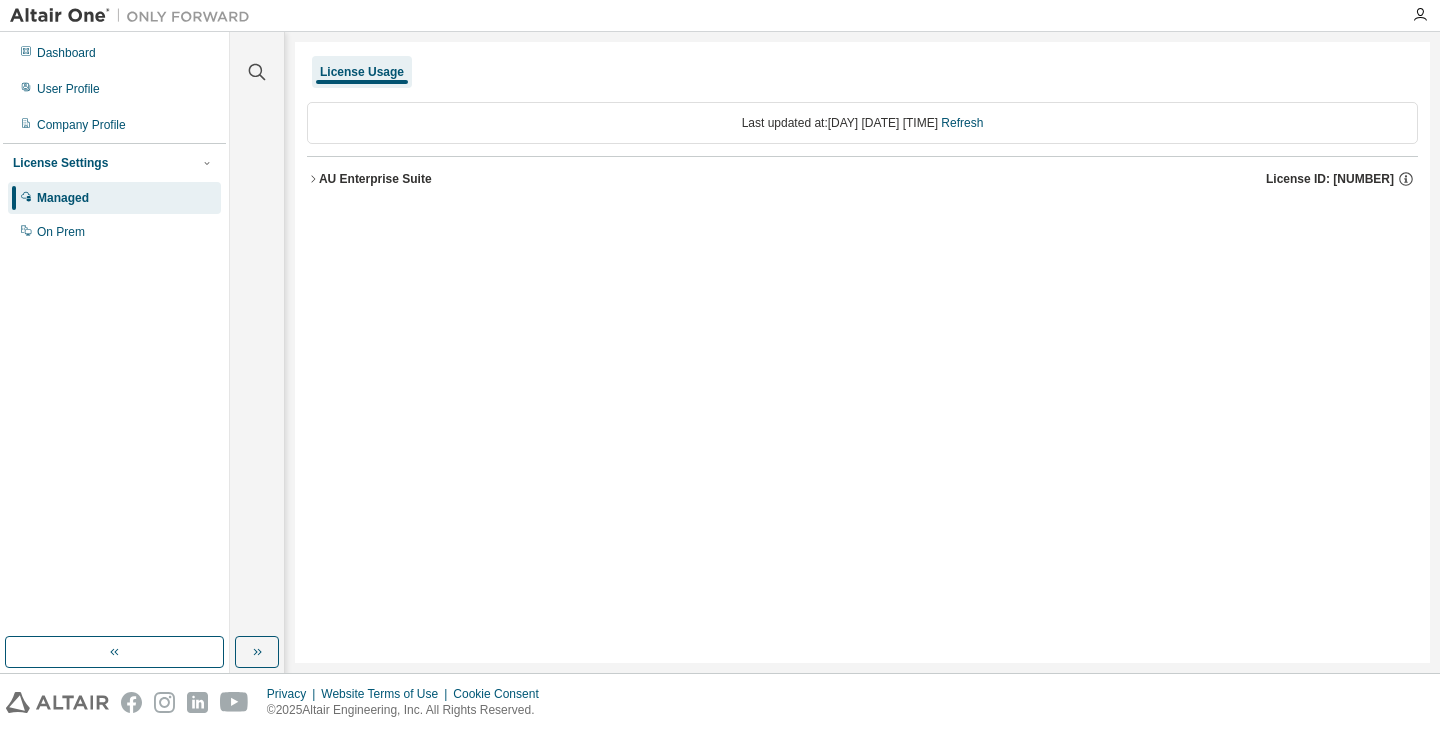 click 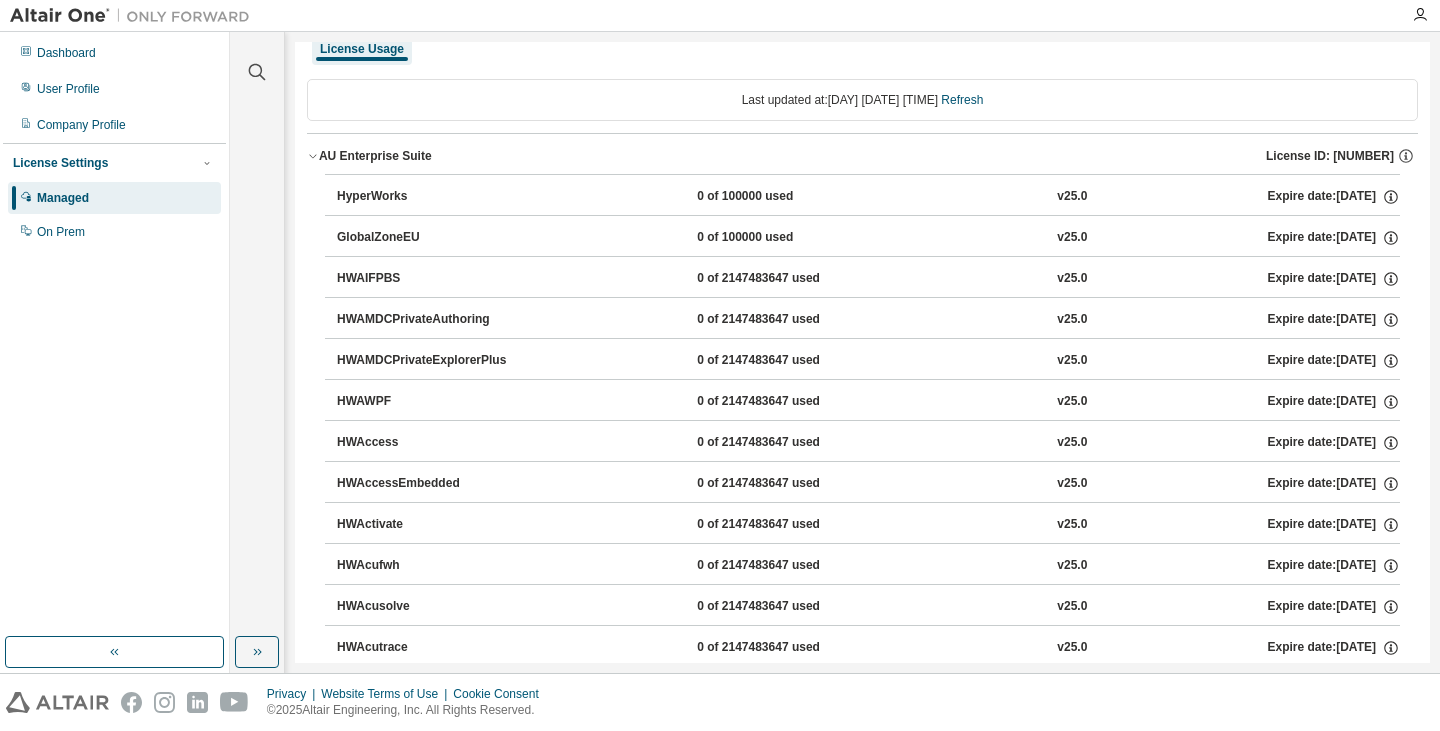 scroll, scrollTop: 0, scrollLeft: 0, axis: both 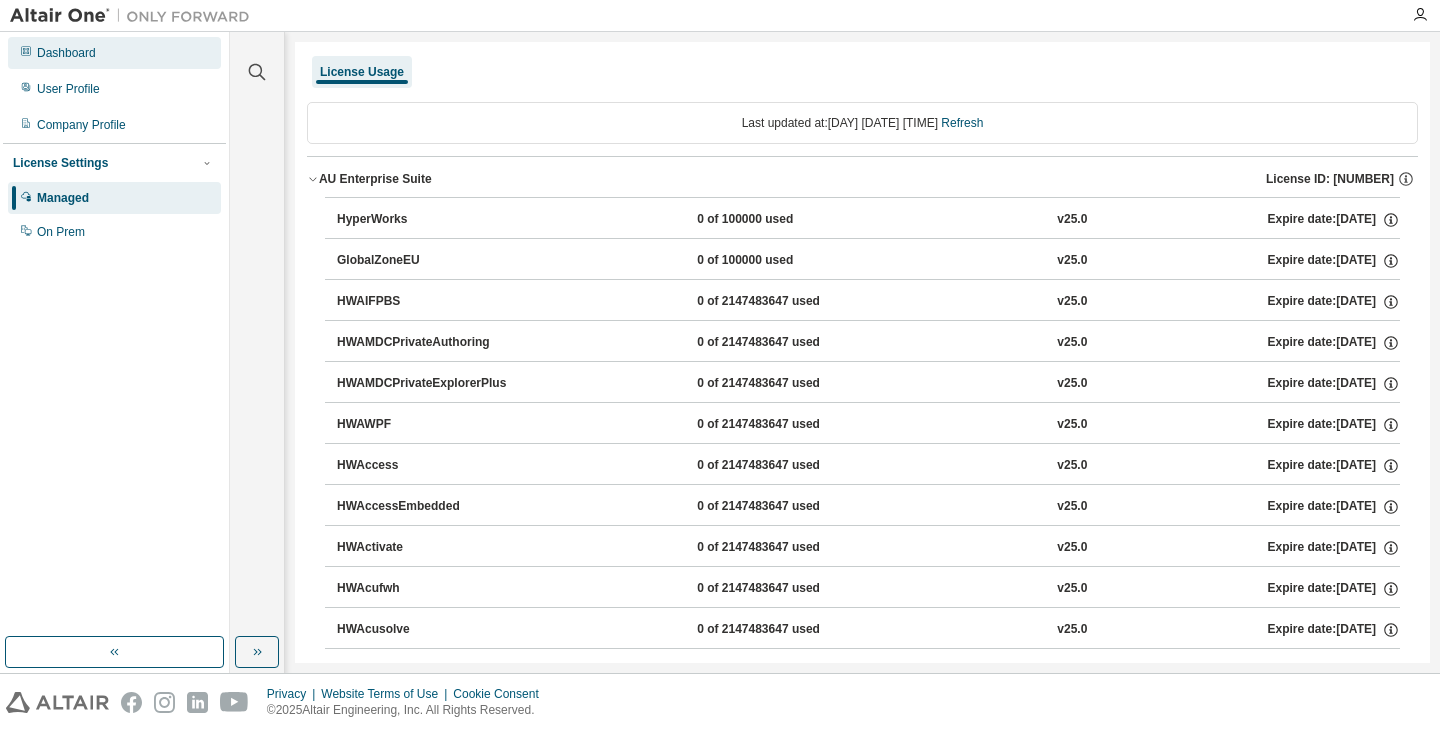 click on "Dashboard" at bounding box center [114, 53] 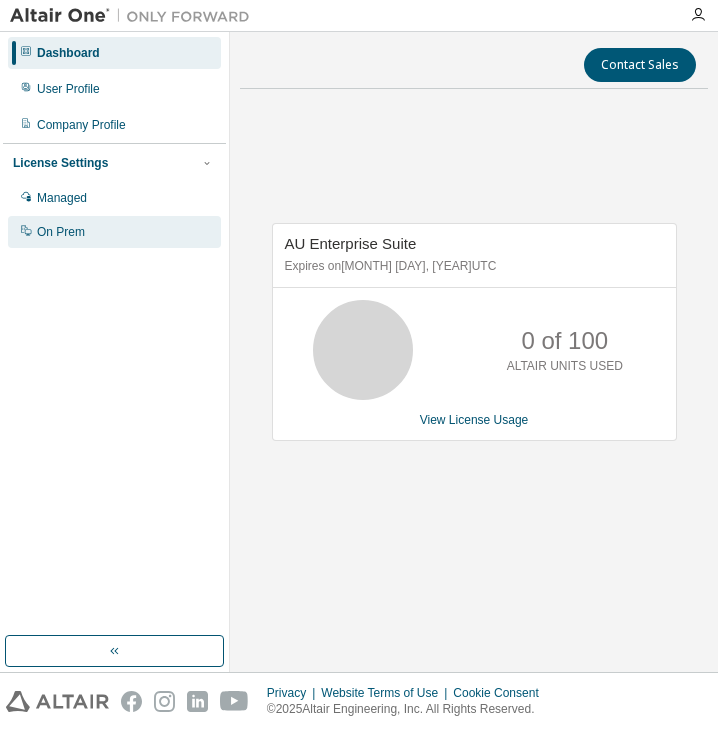 click on "On Prem" at bounding box center [61, 232] 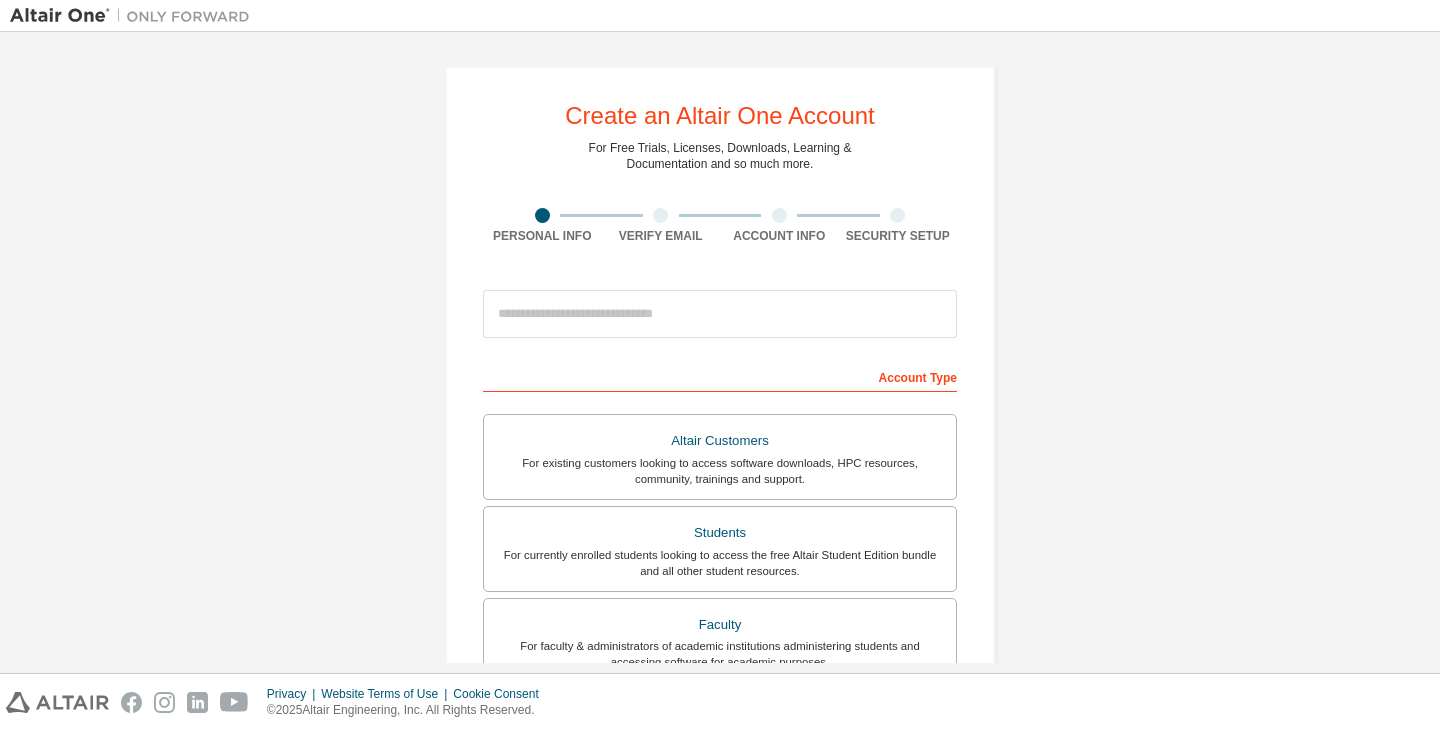 scroll, scrollTop: 0, scrollLeft: 0, axis: both 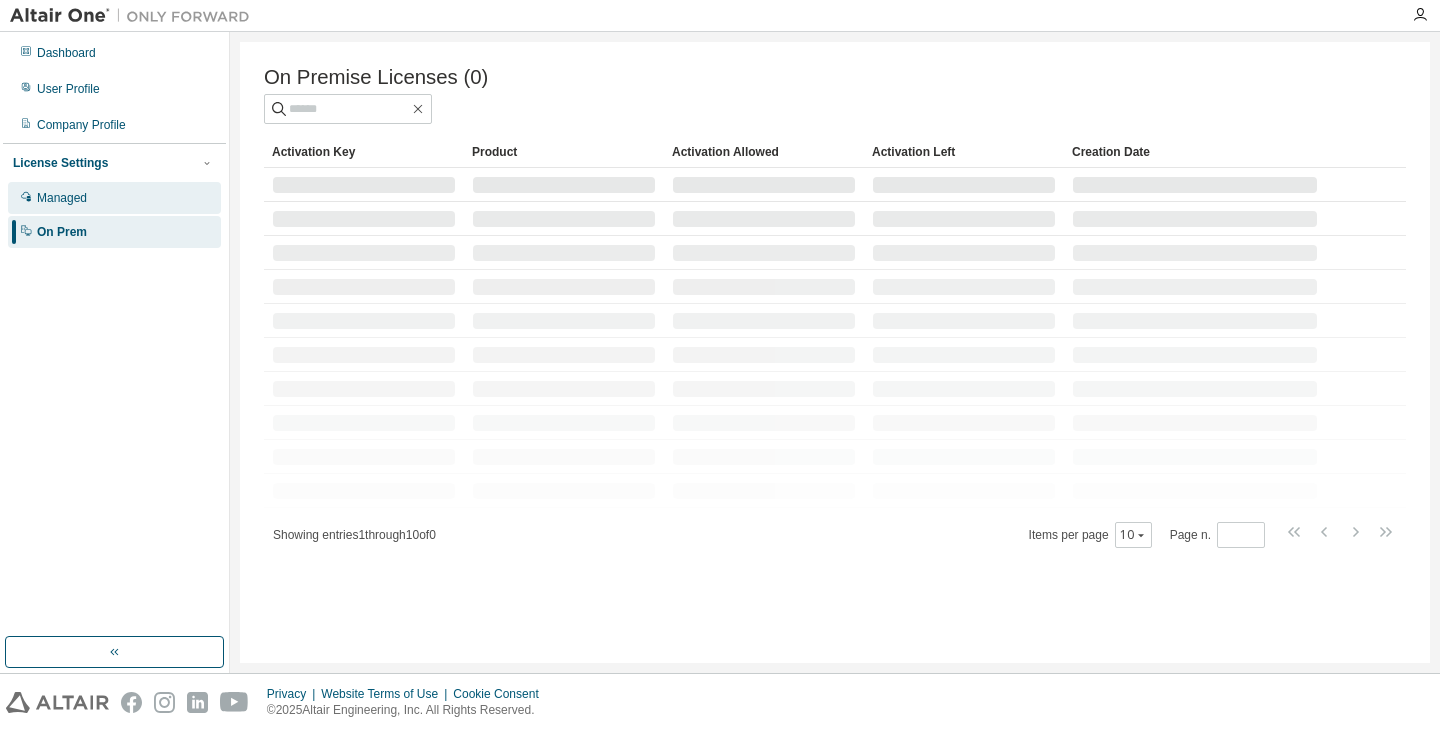click on "Managed" at bounding box center [114, 198] 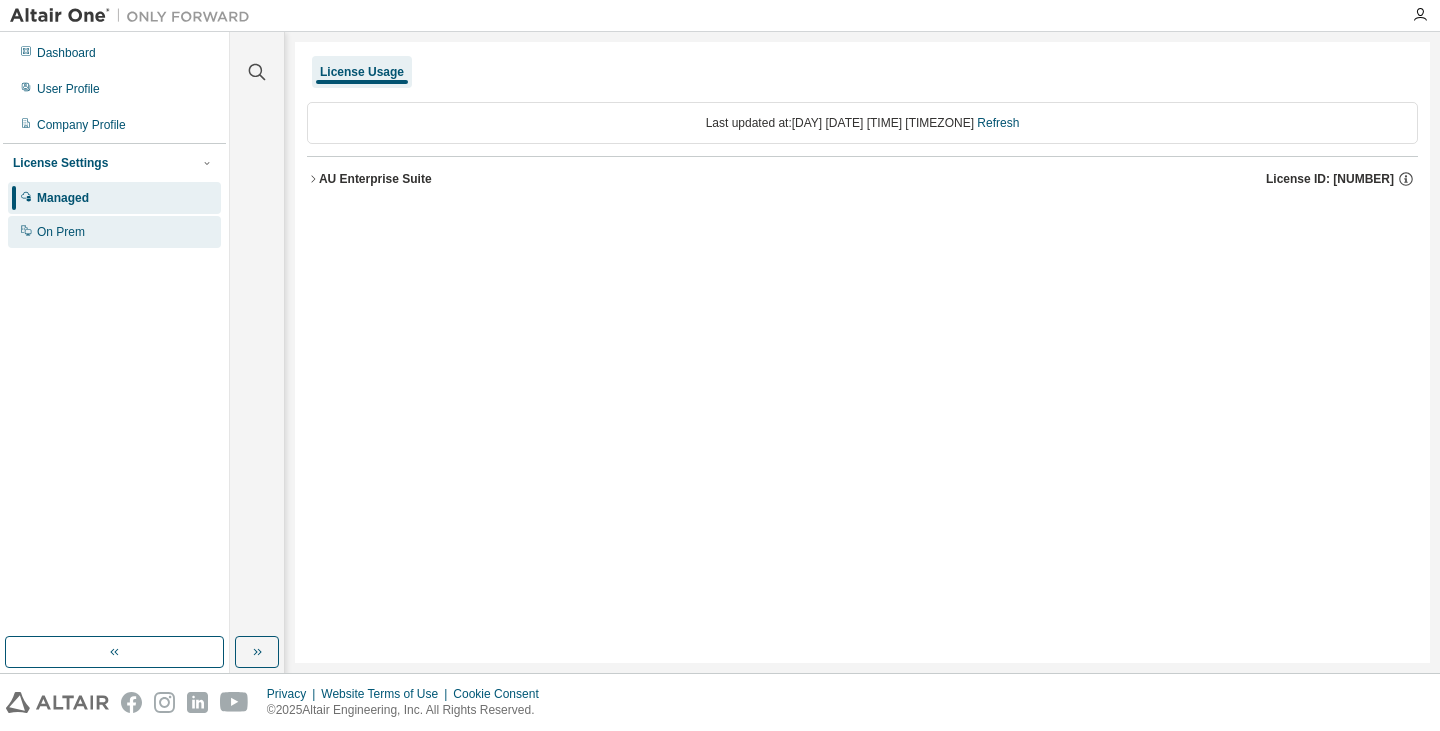 click on "On Prem" at bounding box center [114, 232] 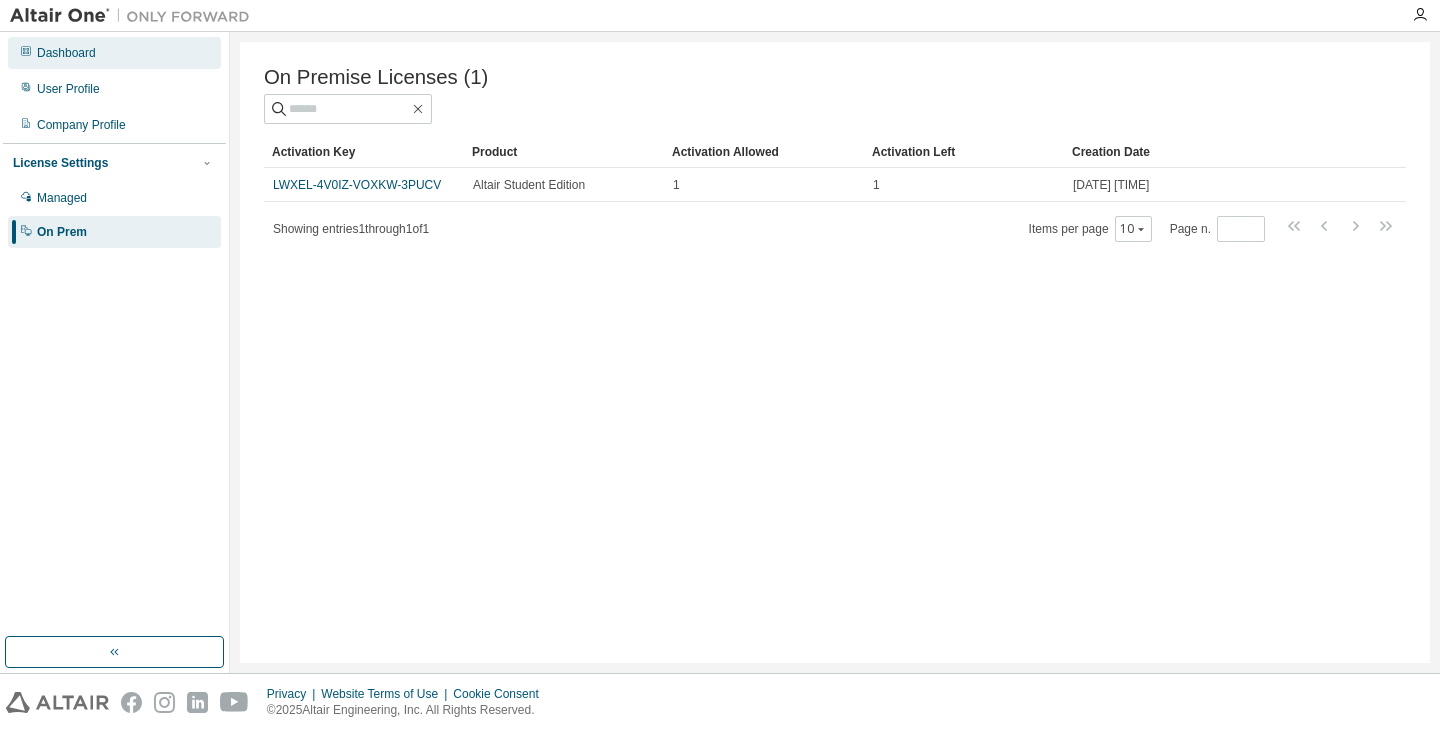 click on "Dashboard" at bounding box center [114, 53] 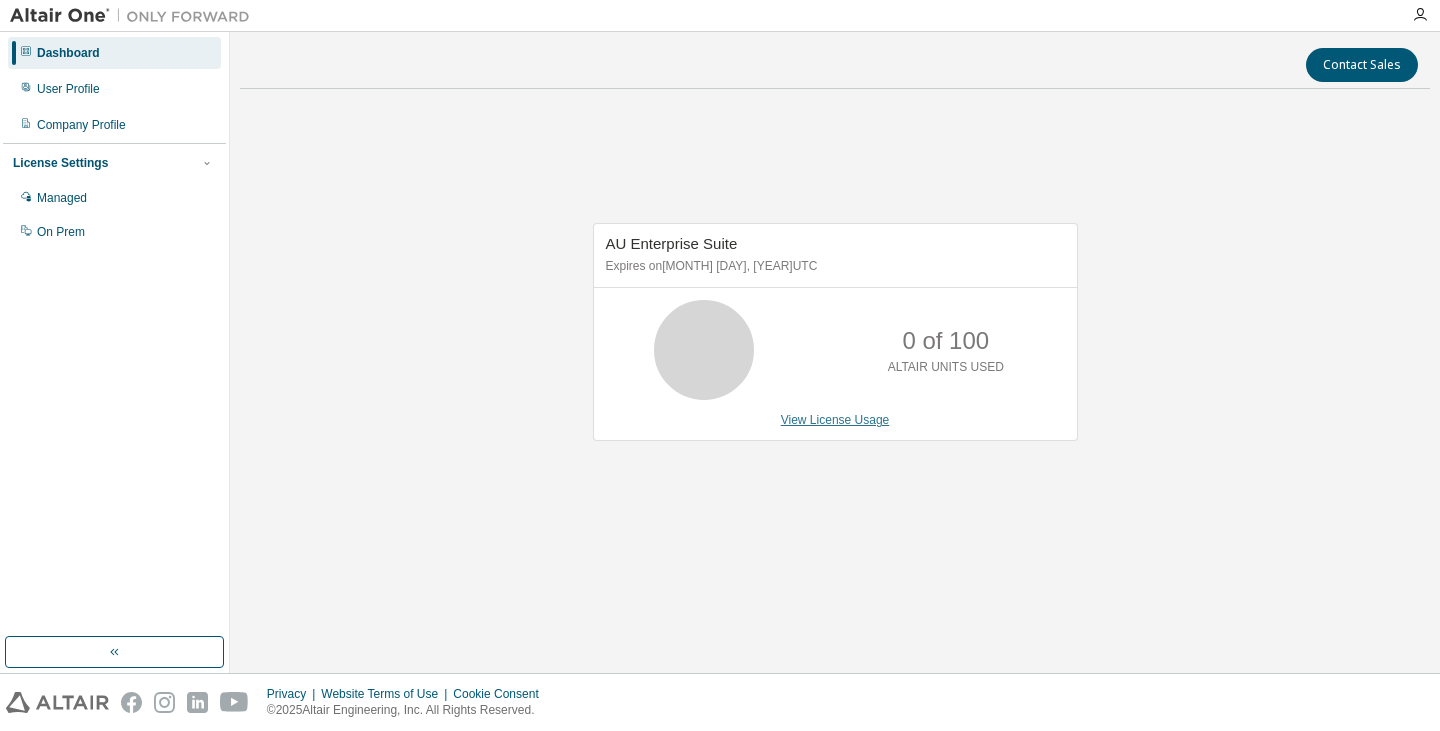 click on "View License Usage" at bounding box center (835, 420) 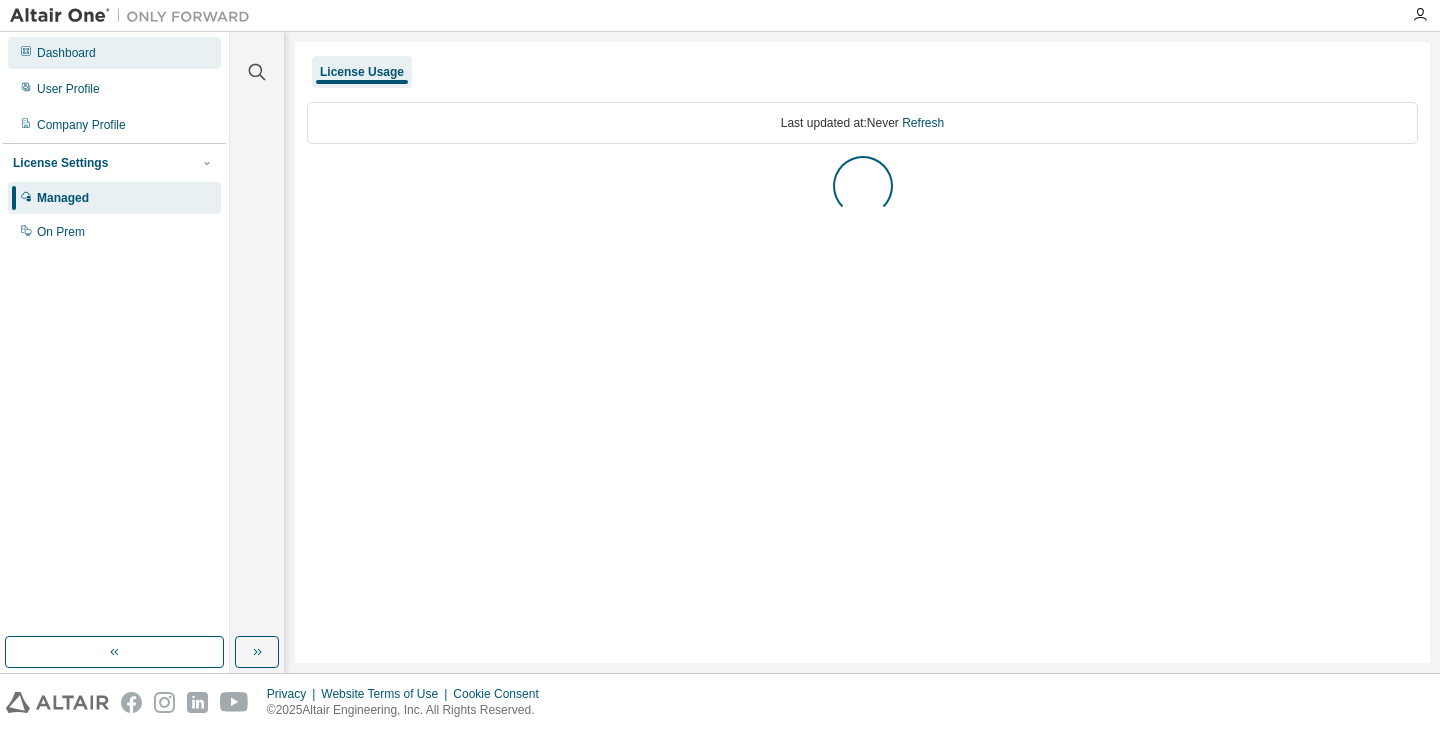click on "Dashboard" at bounding box center (114, 53) 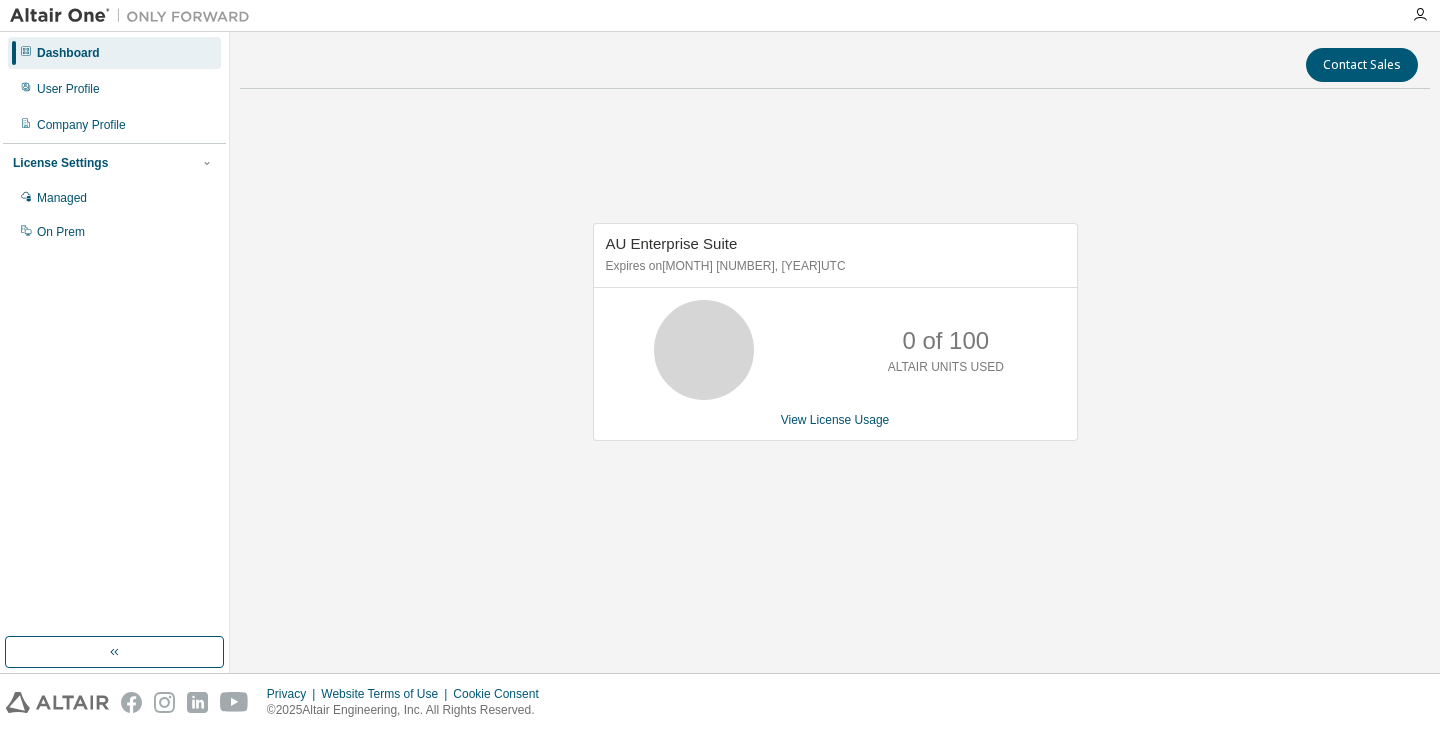 scroll, scrollTop: 0, scrollLeft: 0, axis: both 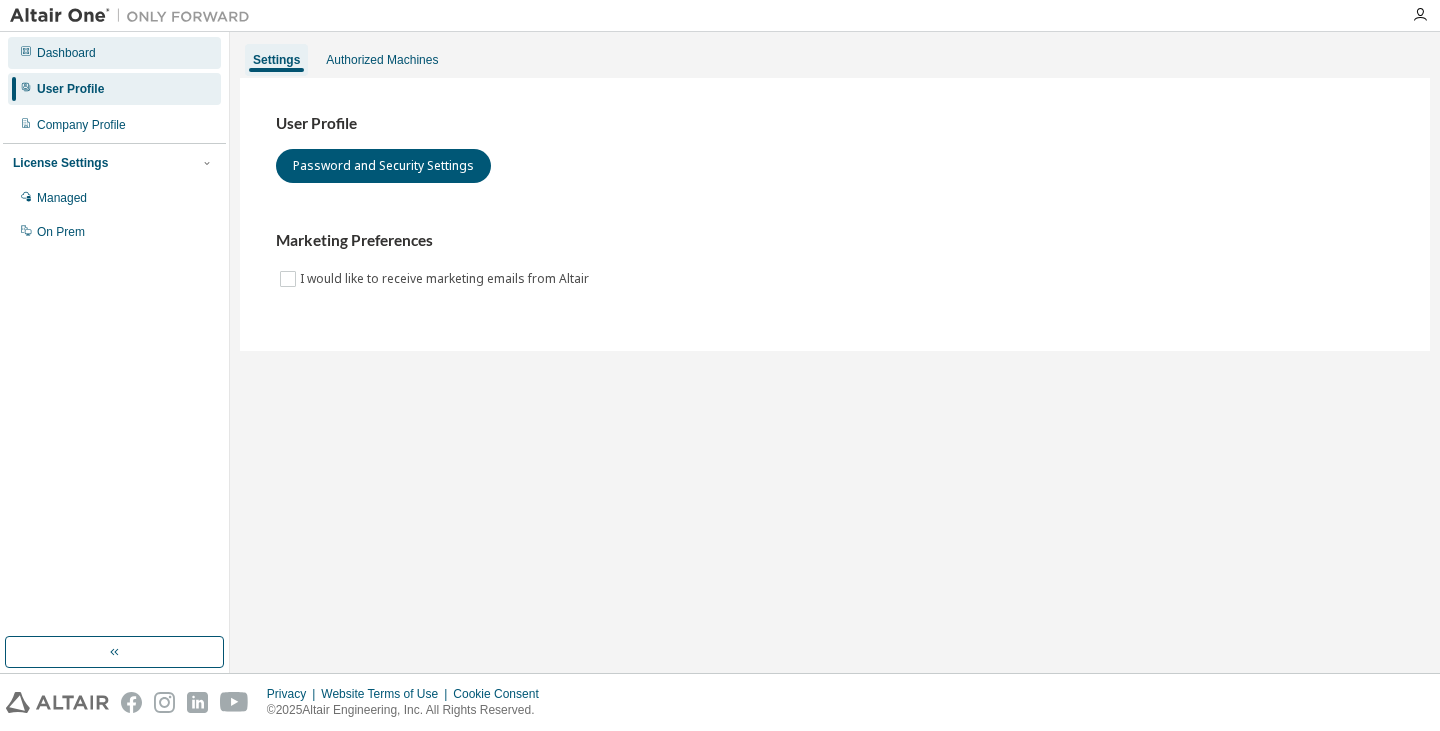 click on "Dashboard" at bounding box center [114, 53] 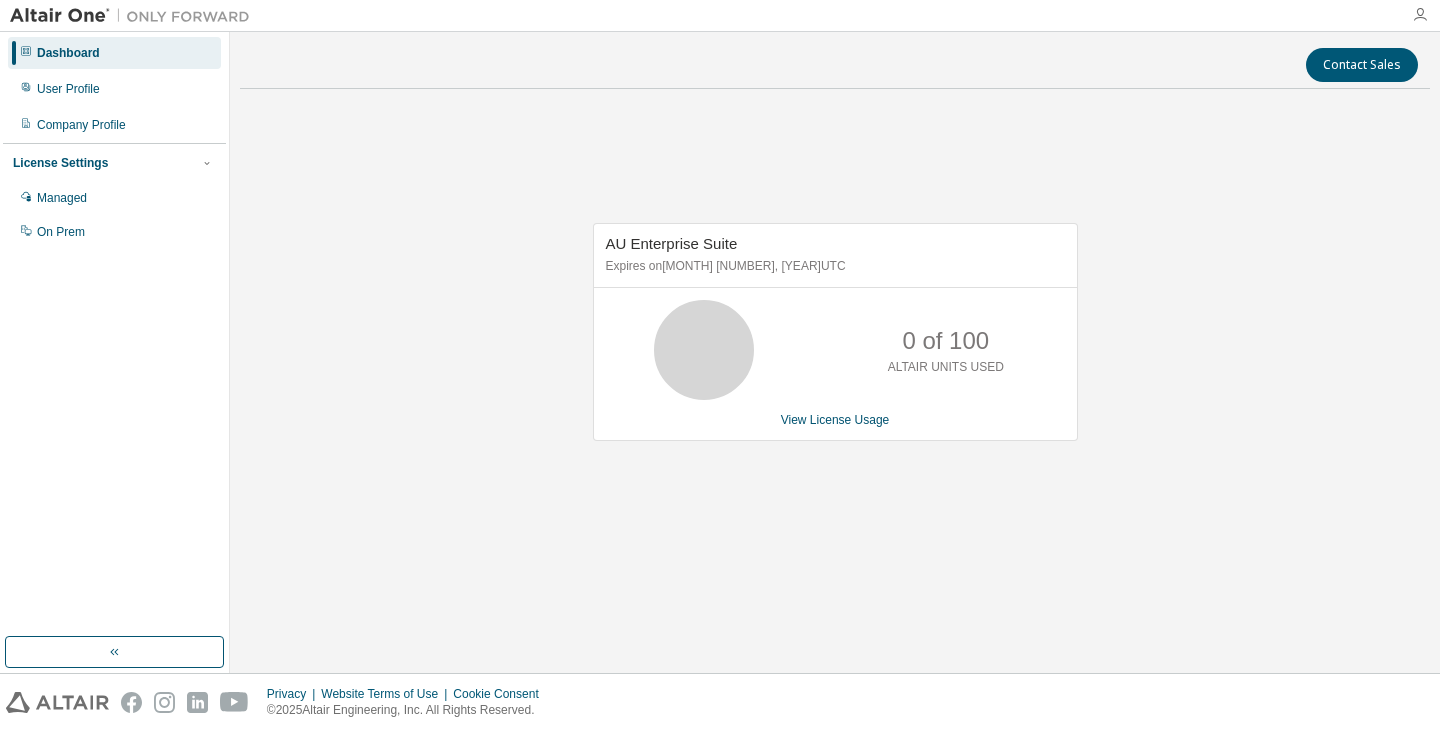 click at bounding box center [1420, 15] 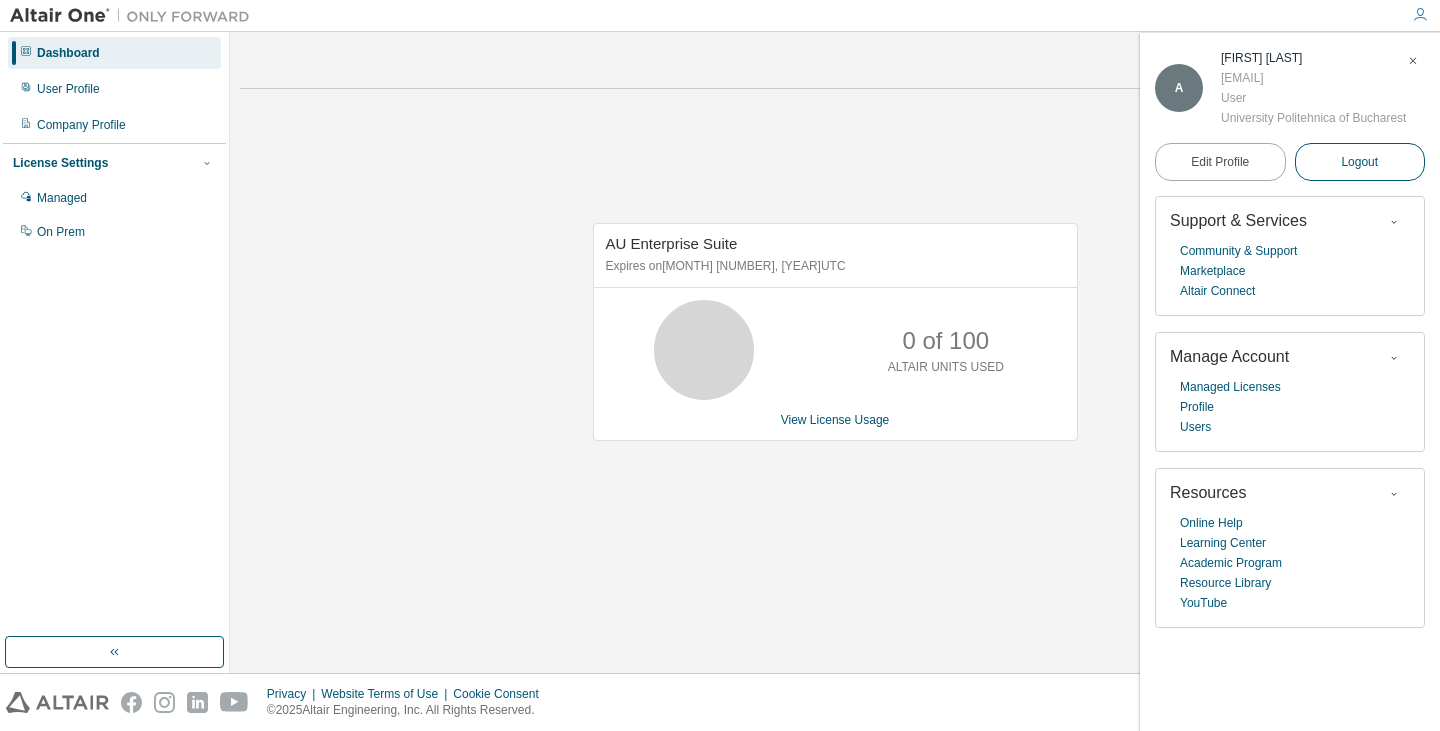 click on "Logout" at bounding box center [1359, 162] 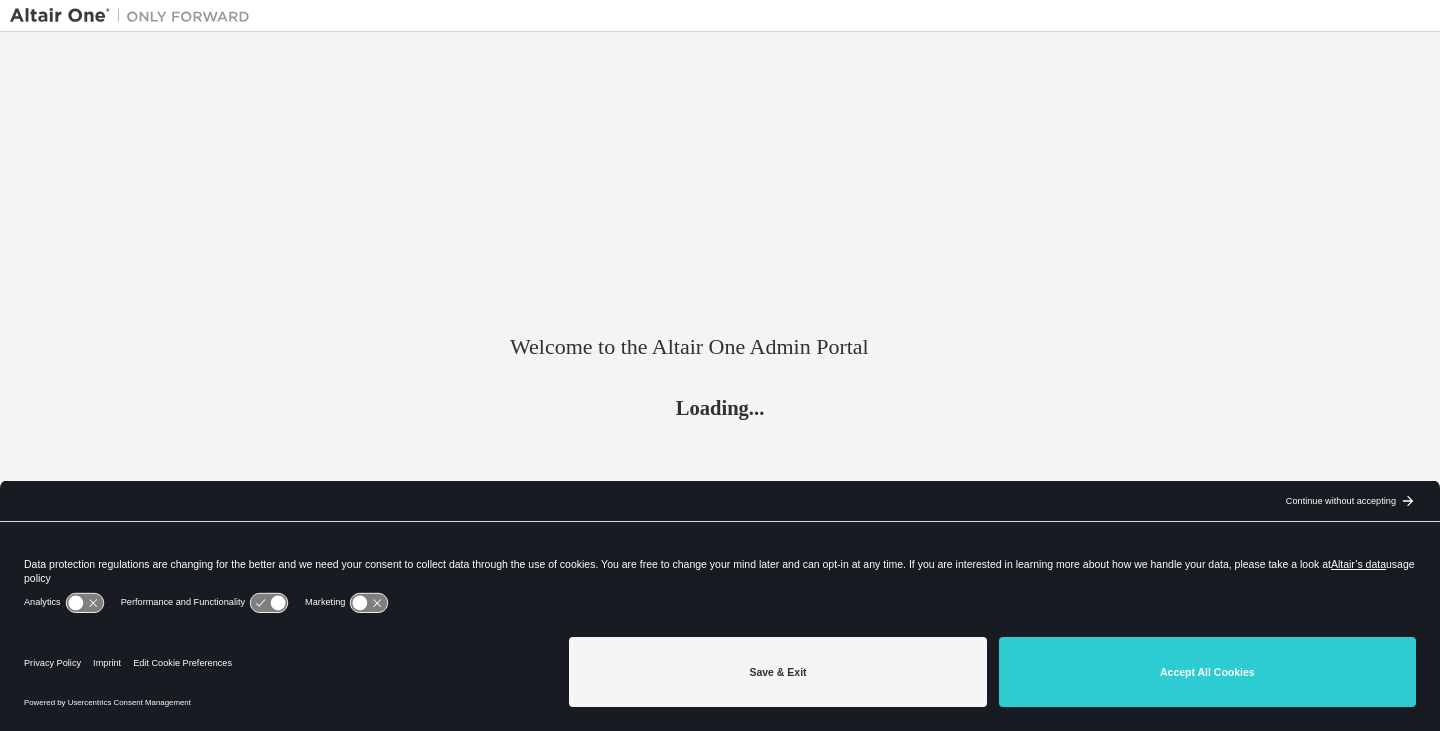 scroll, scrollTop: 0, scrollLeft: 0, axis: both 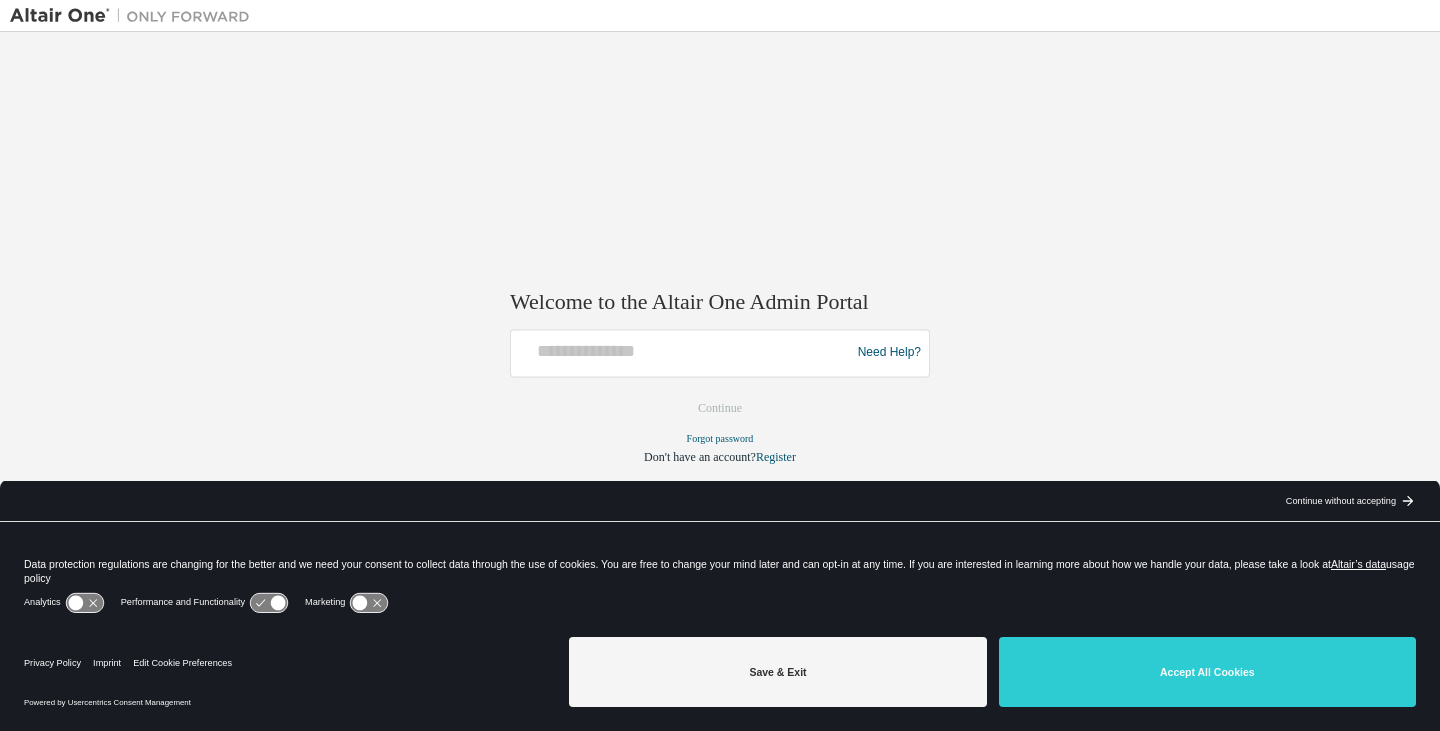 click on "Continue without accepting" at bounding box center [1341, 501] 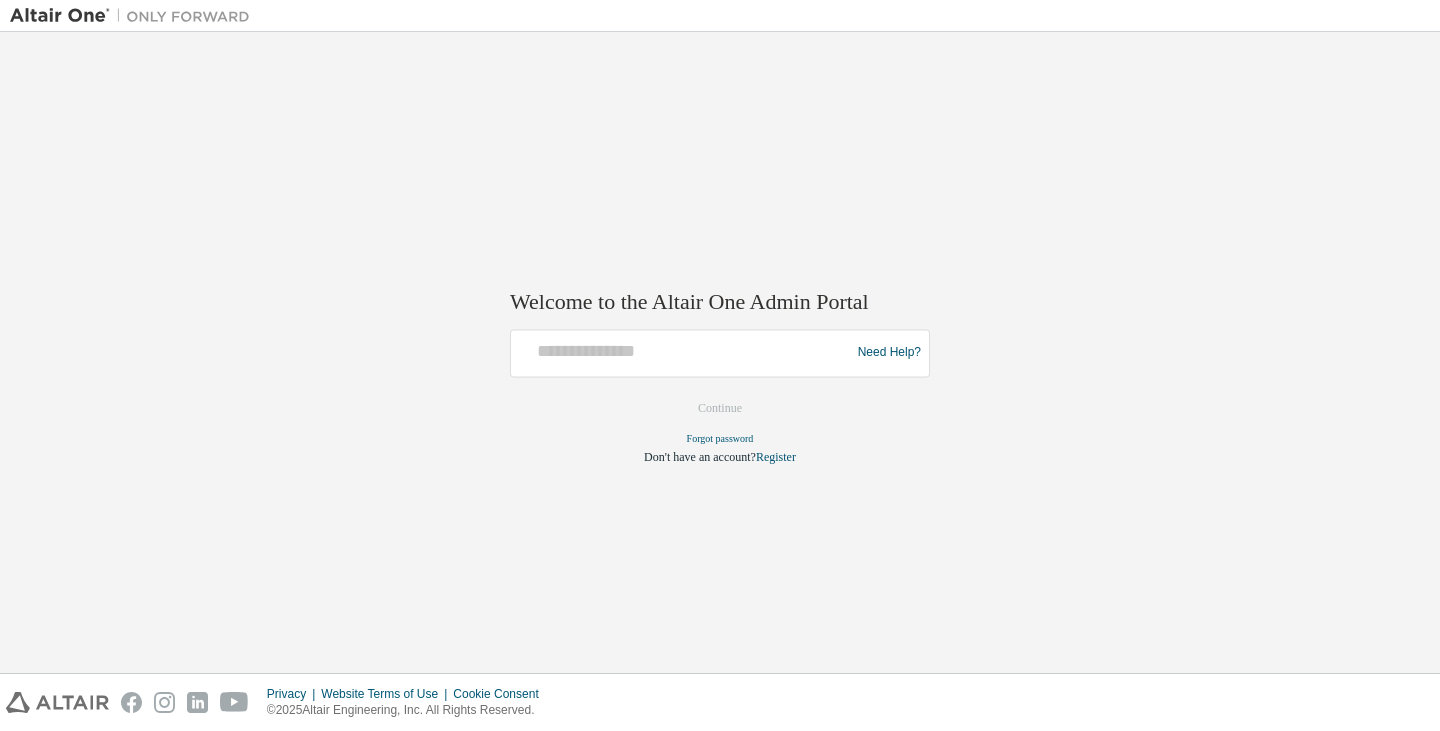 click at bounding box center (683, 353) 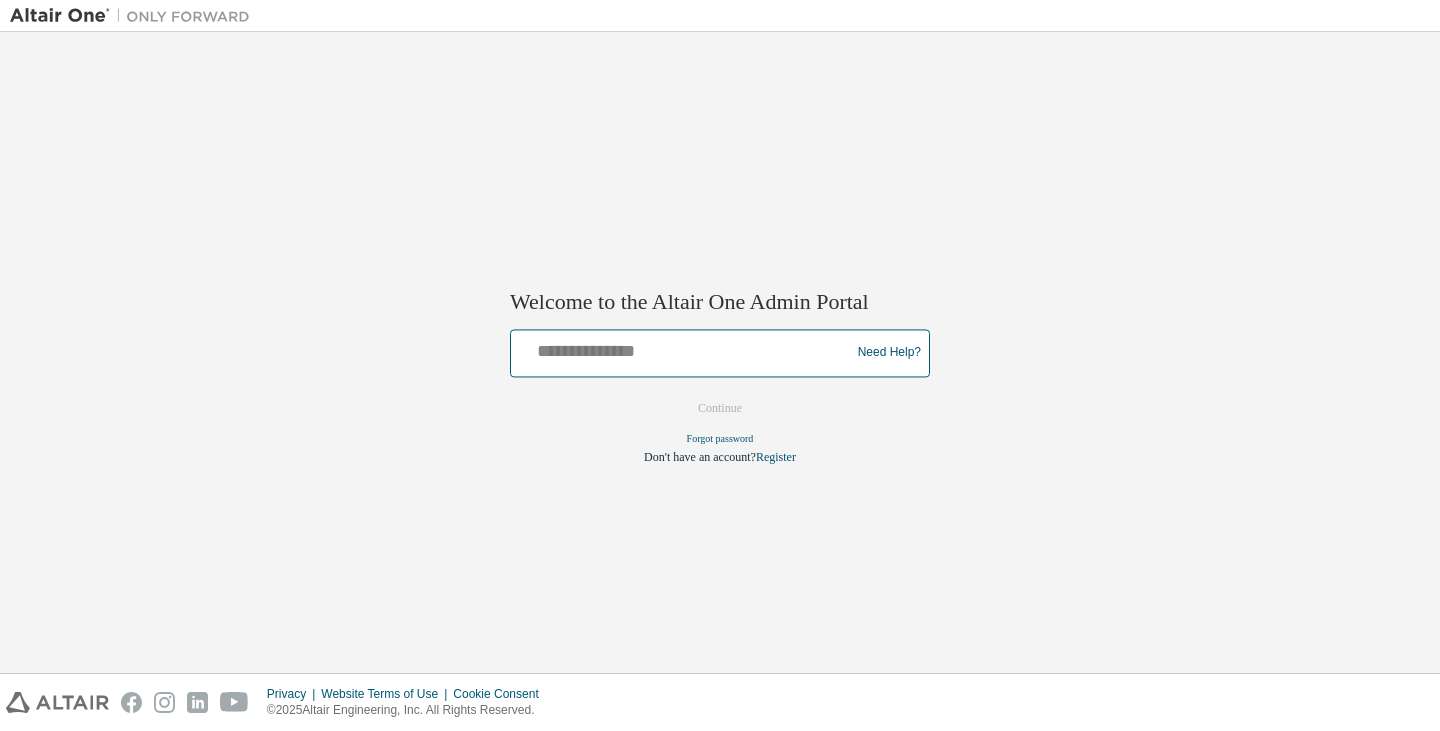 click at bounding box center (683, 348) 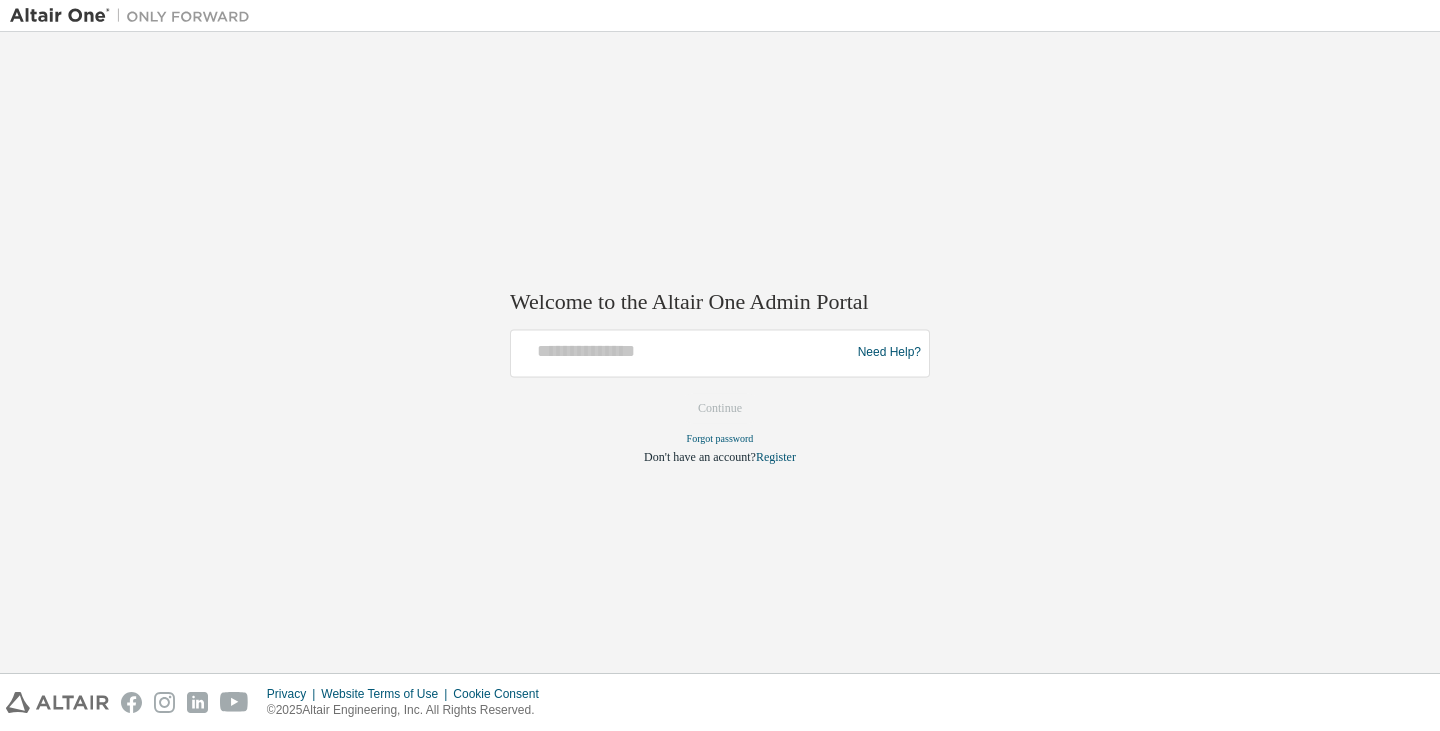 click on "Welcome to the Altair One Admin Portal Need Help? Please make sure that you provide your Global Login as
email (e.g. @europe.altair.com, @asiapac.altair.com) Please enter a valid e-mail address. Continue Forgot password Don't have an account?  Register" at bounding box center [720, 352] 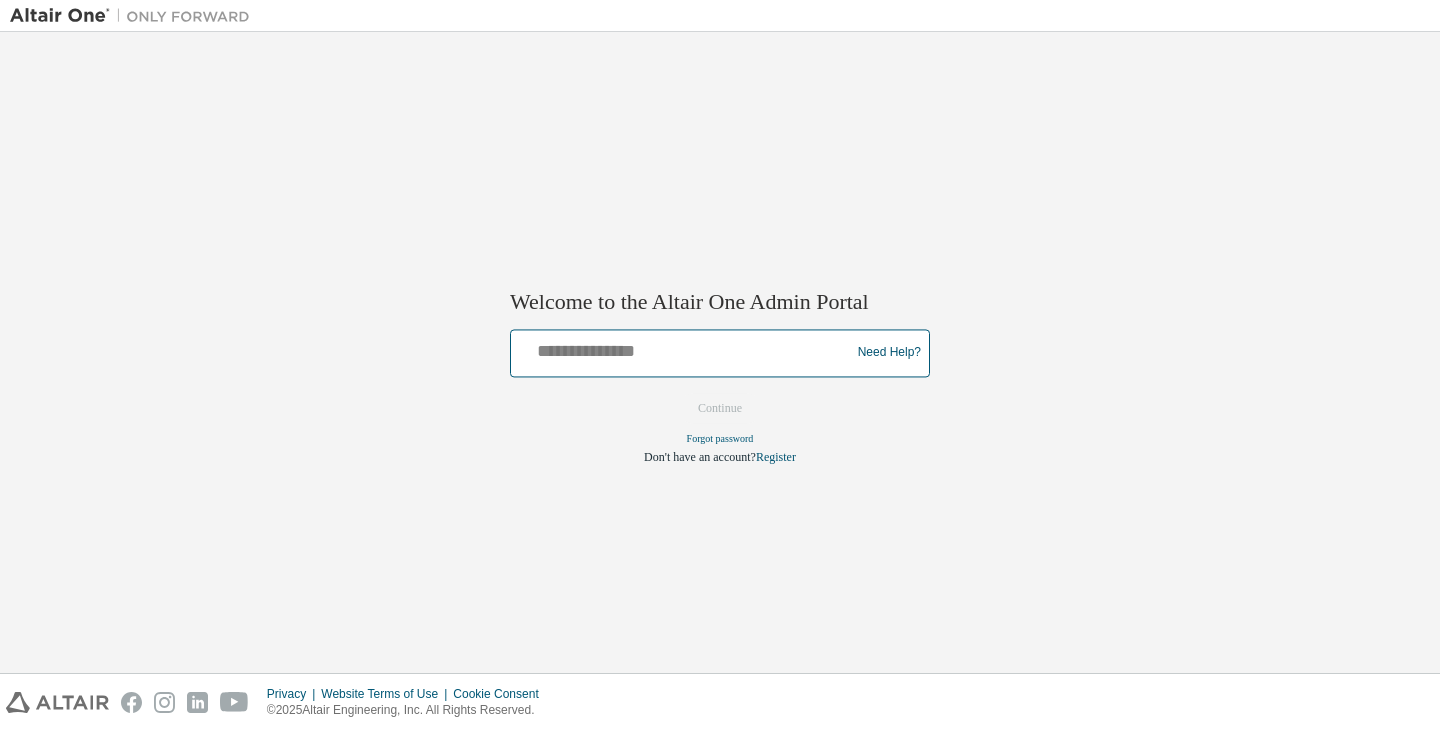 click at bounding box center (683, 348) 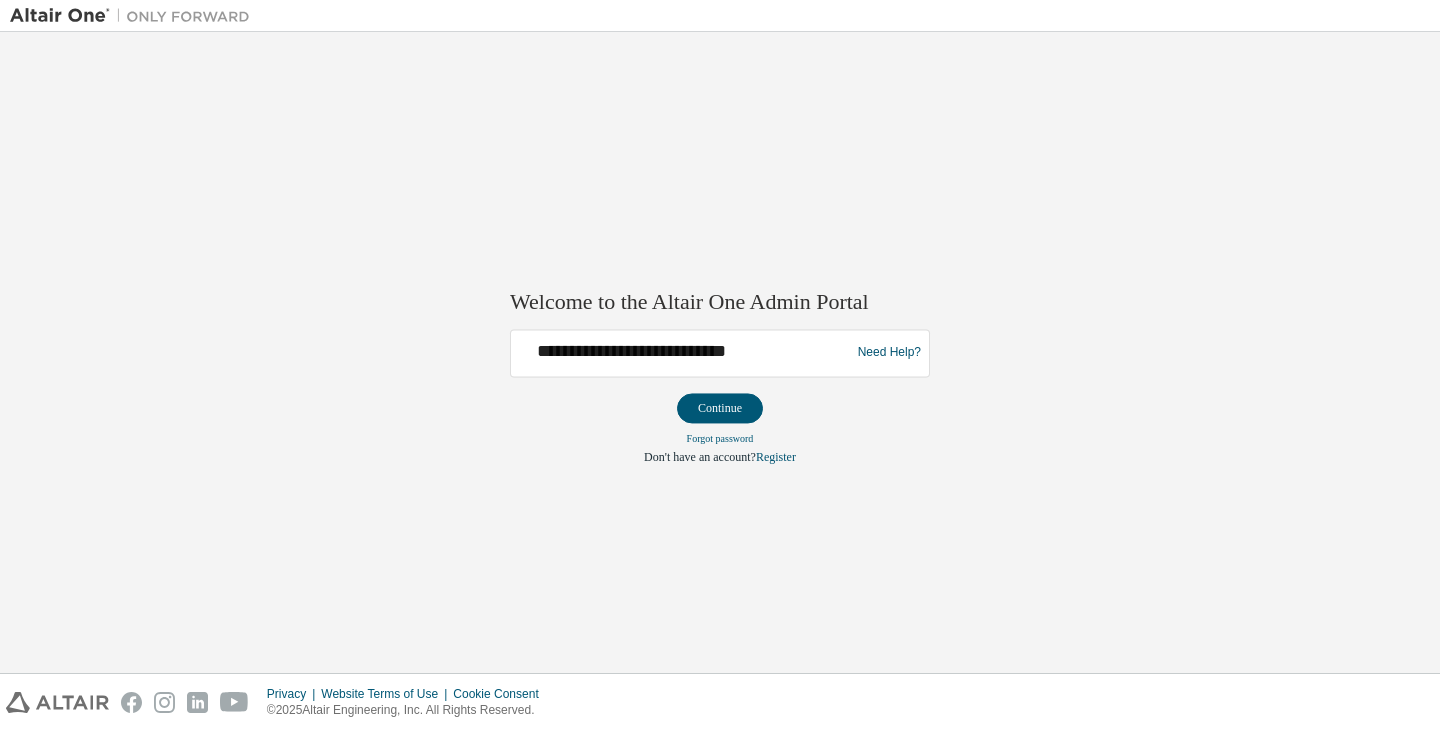 click on "**********" at bounding box center [720, 352] 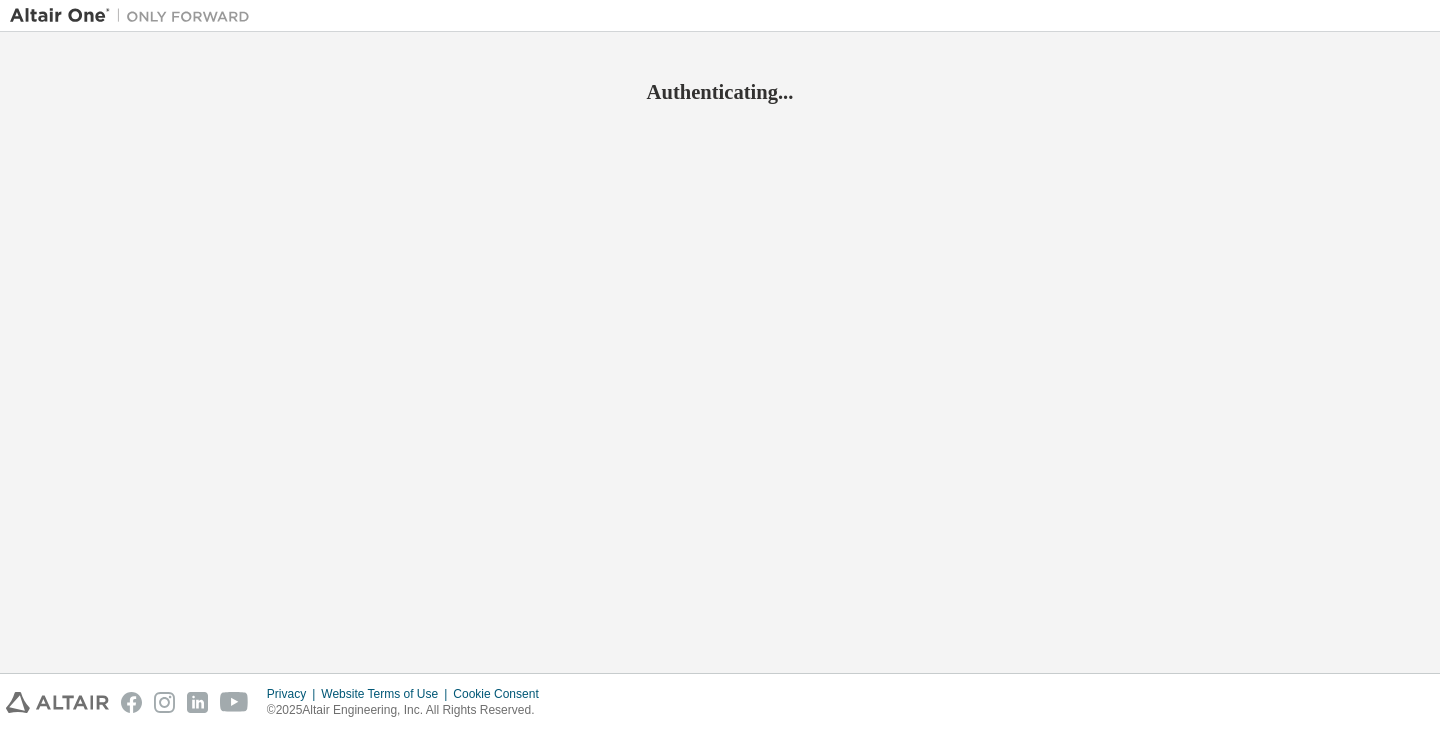 scroll, scrollTop: 0, scrollLeft: 0, axis: both 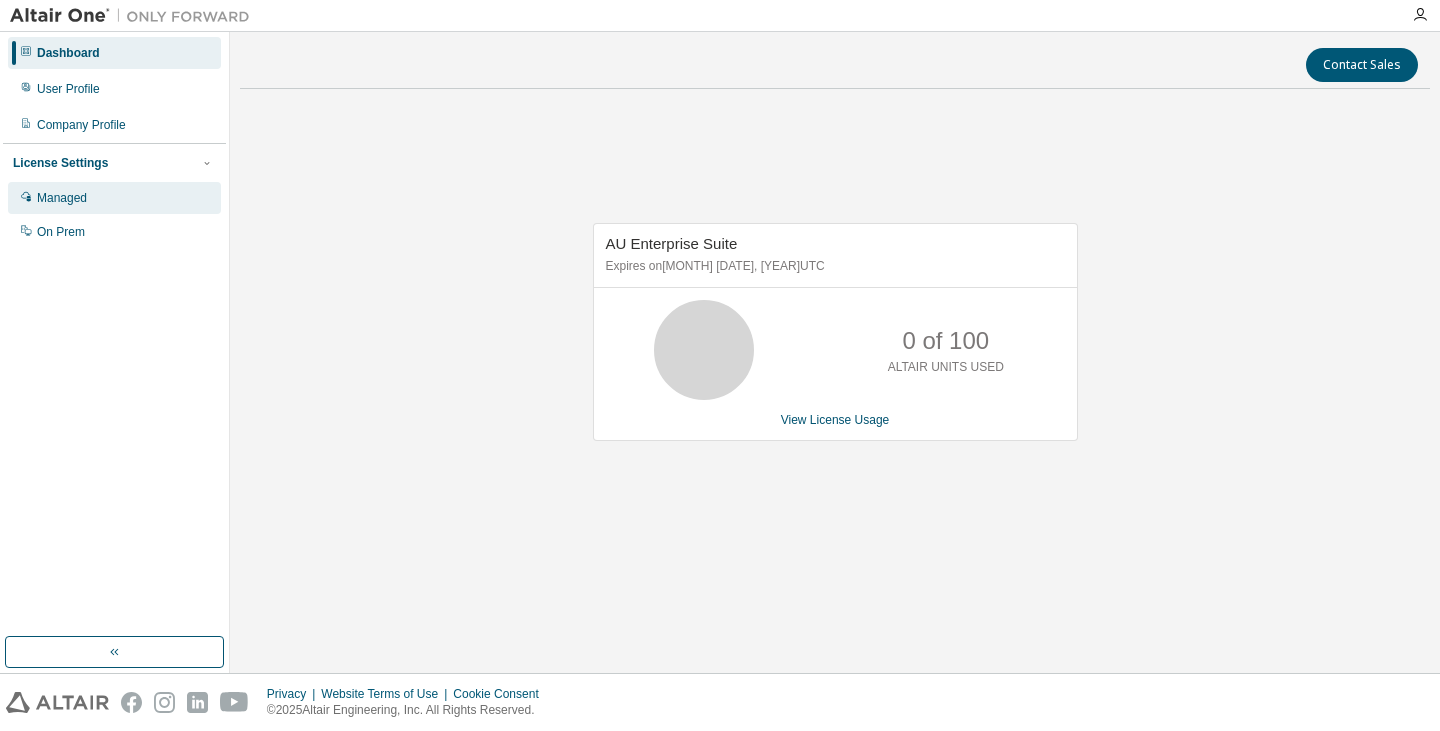 click on "Managed" at bounding box center (114, 198) 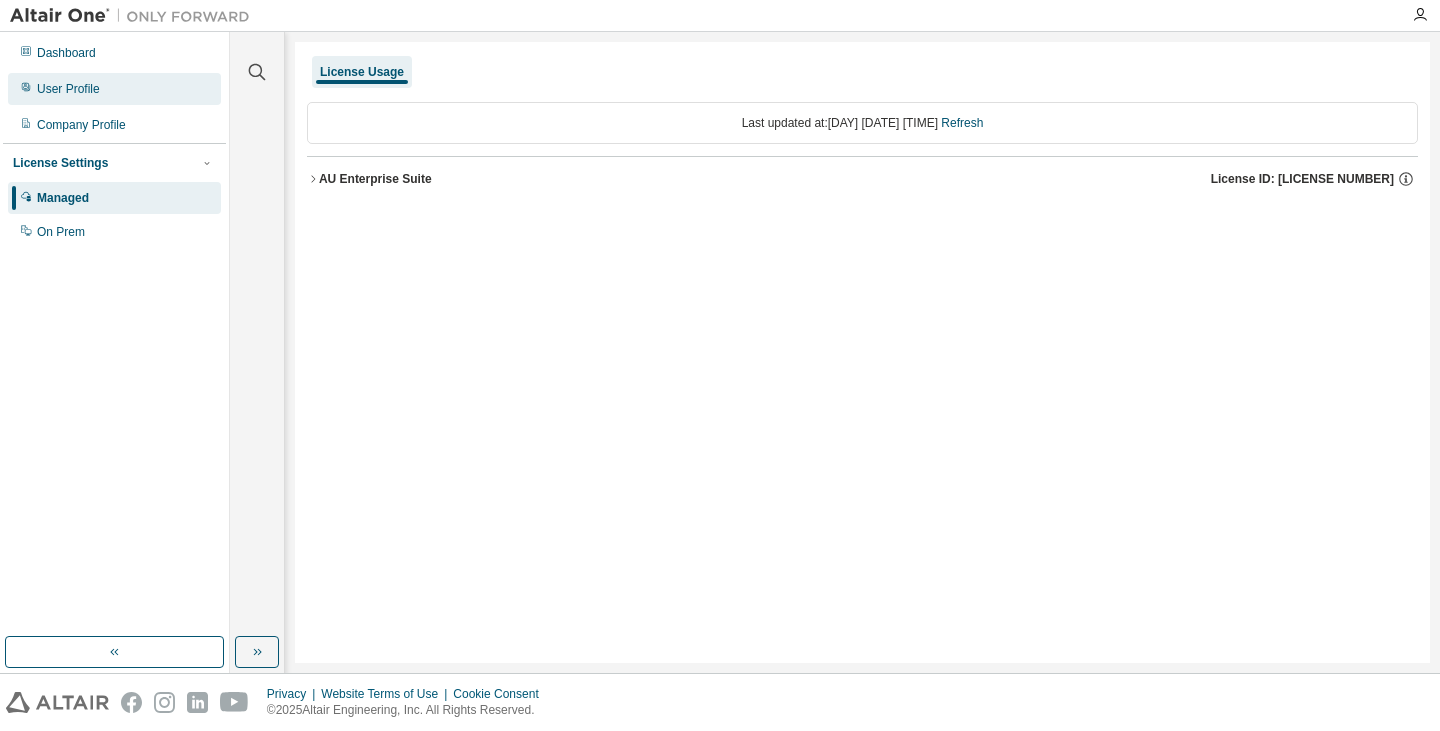 click on "User Profile" at bounding box center (114, 89) 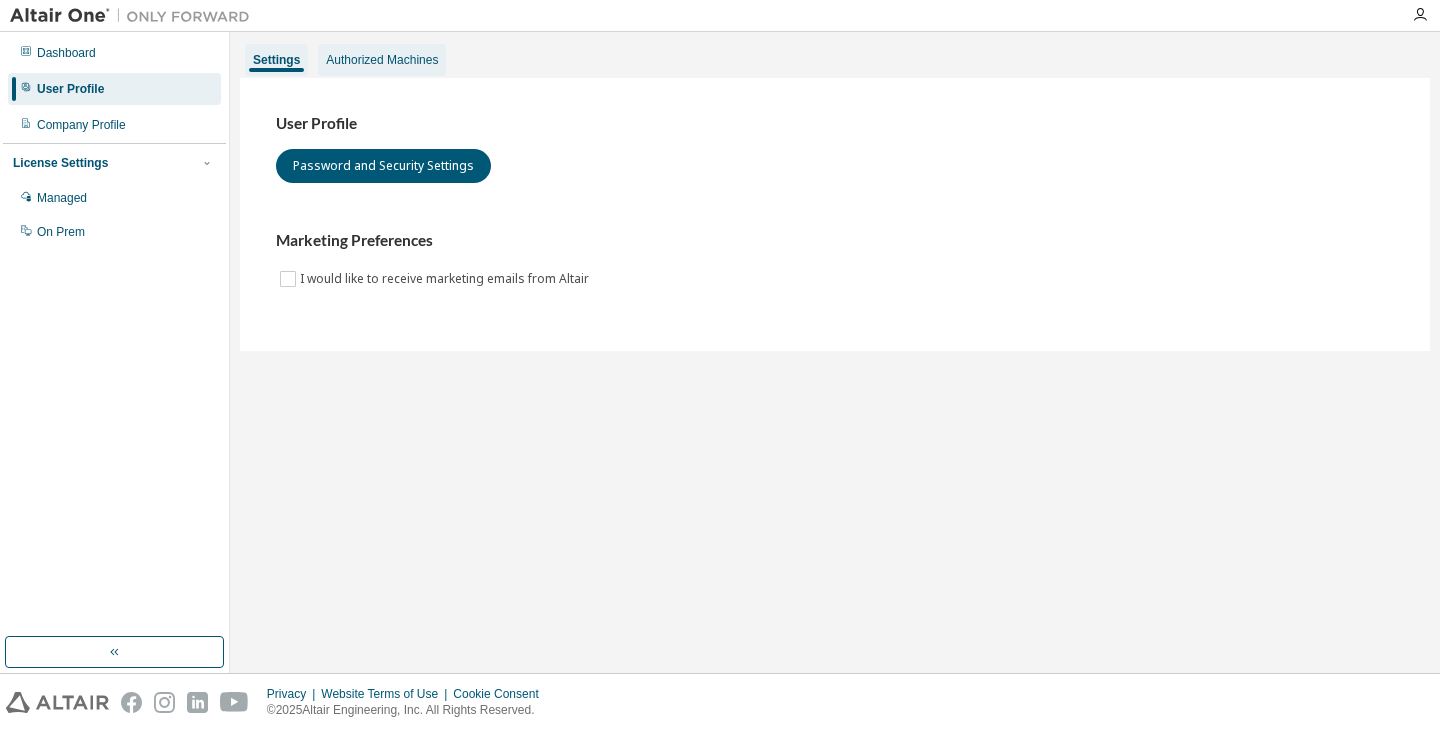 click on "Authorized Machines" at bounding box center [382, 60] 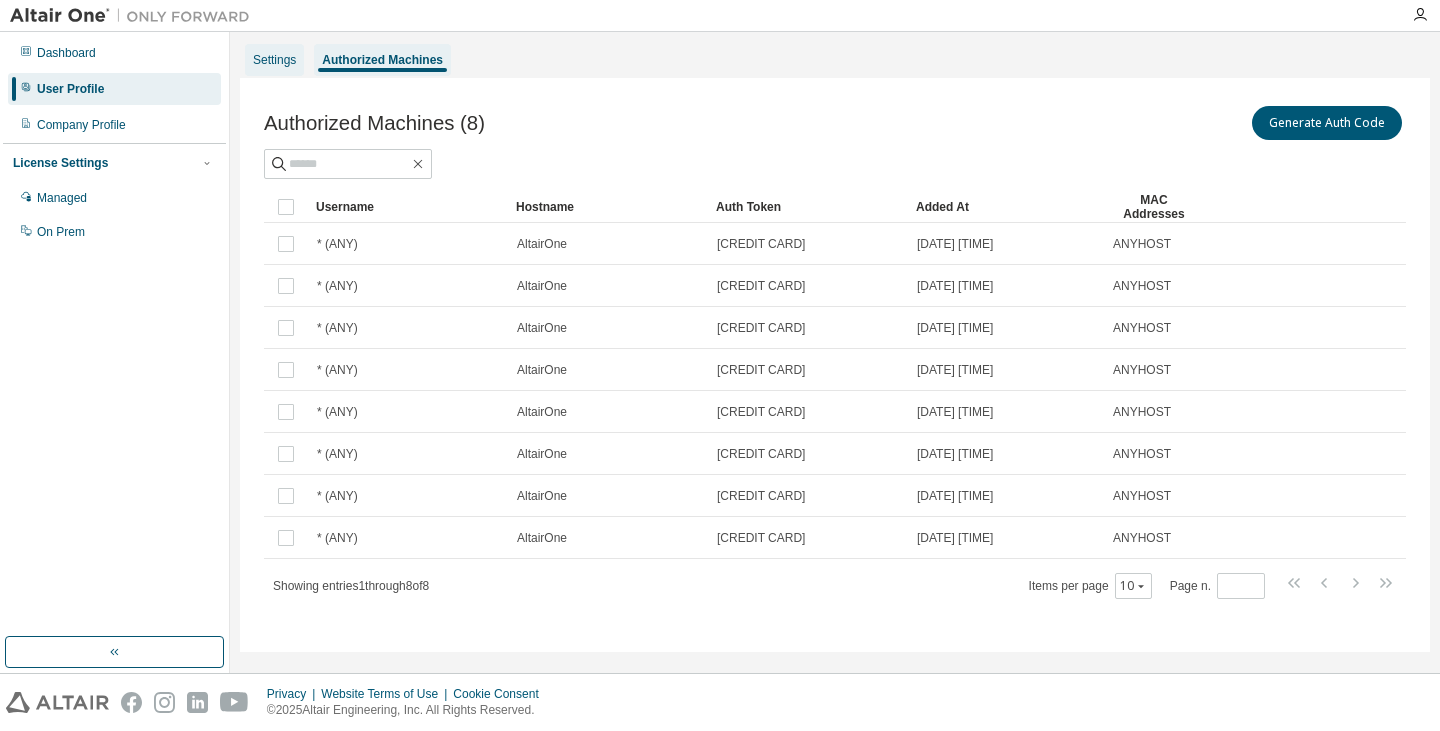 click on "Settings" at bounding box center (274, 60) 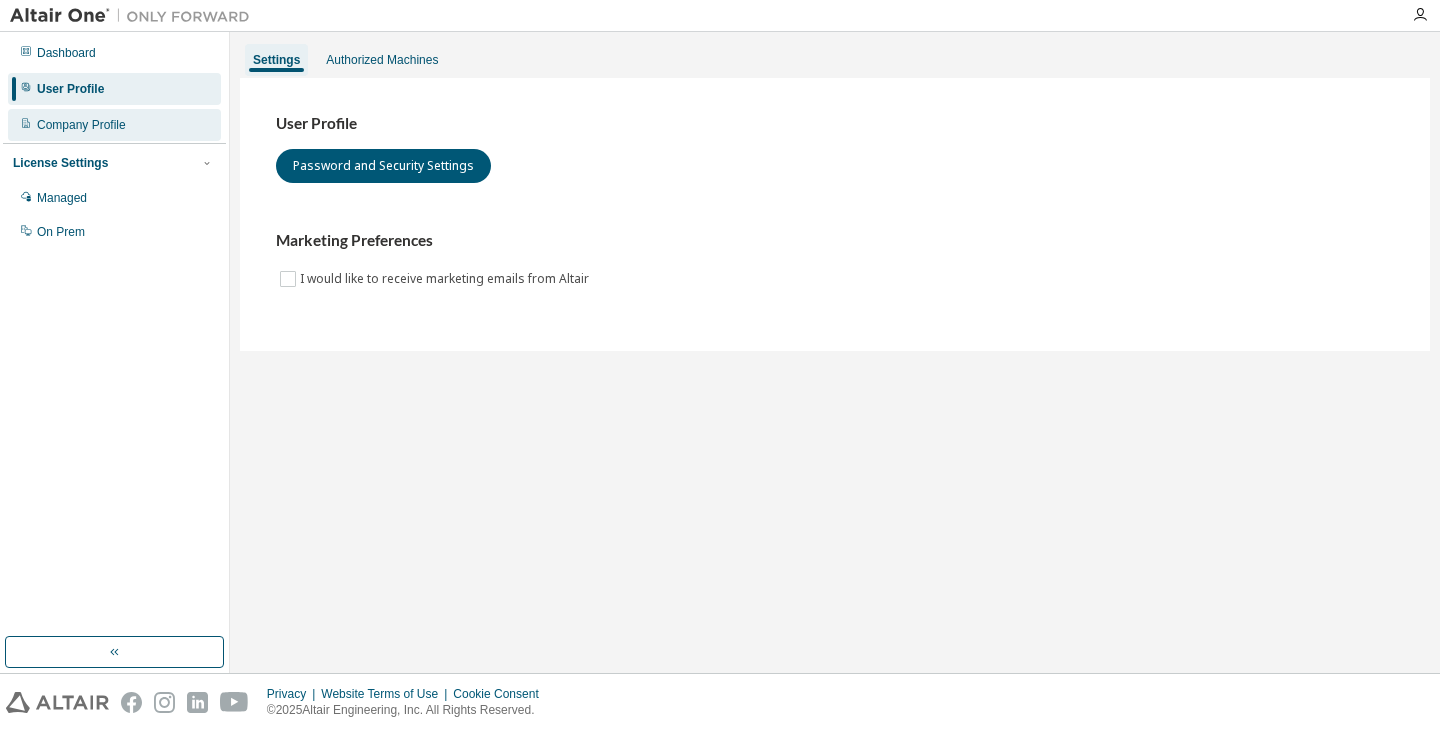 click on "Company Profile" at bounding box center [81, 125] 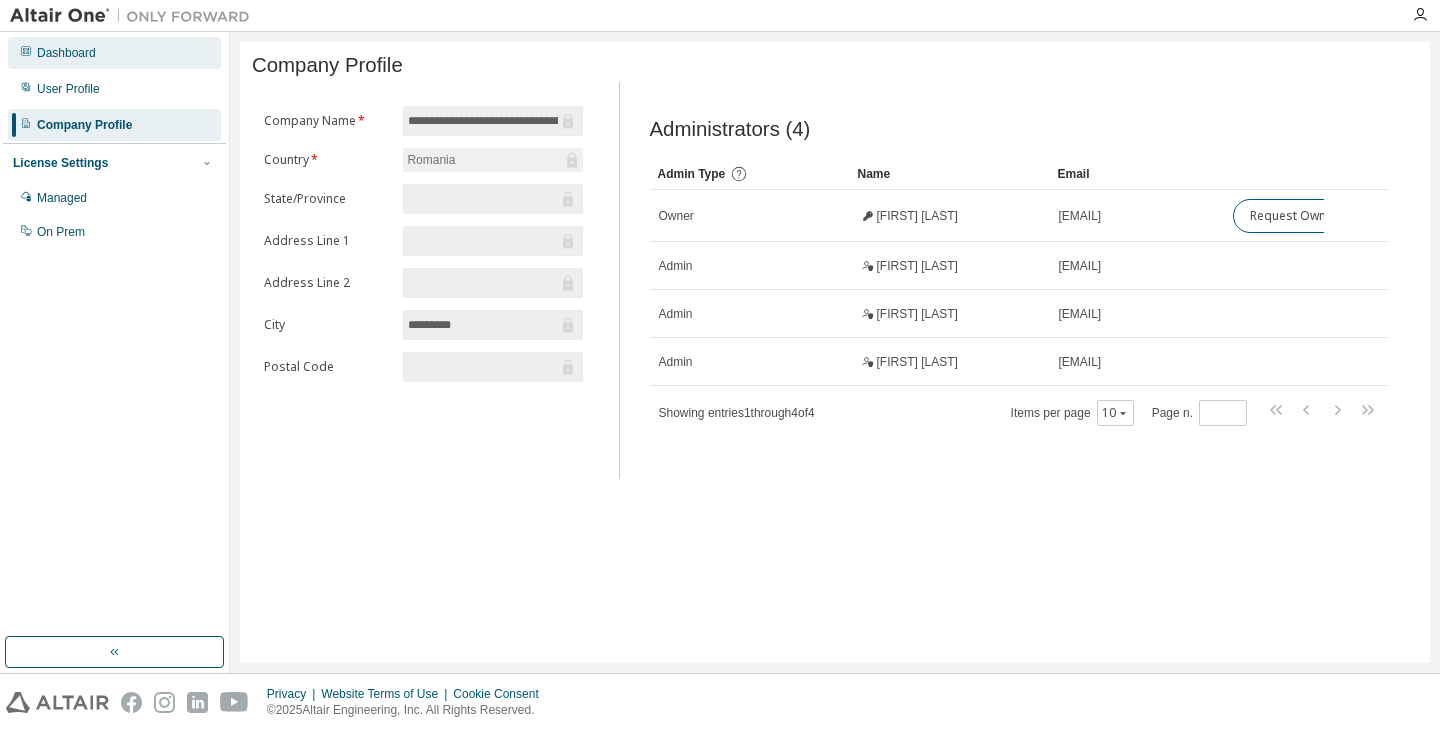click on "Dashboard" at bounding box center [114, 53] 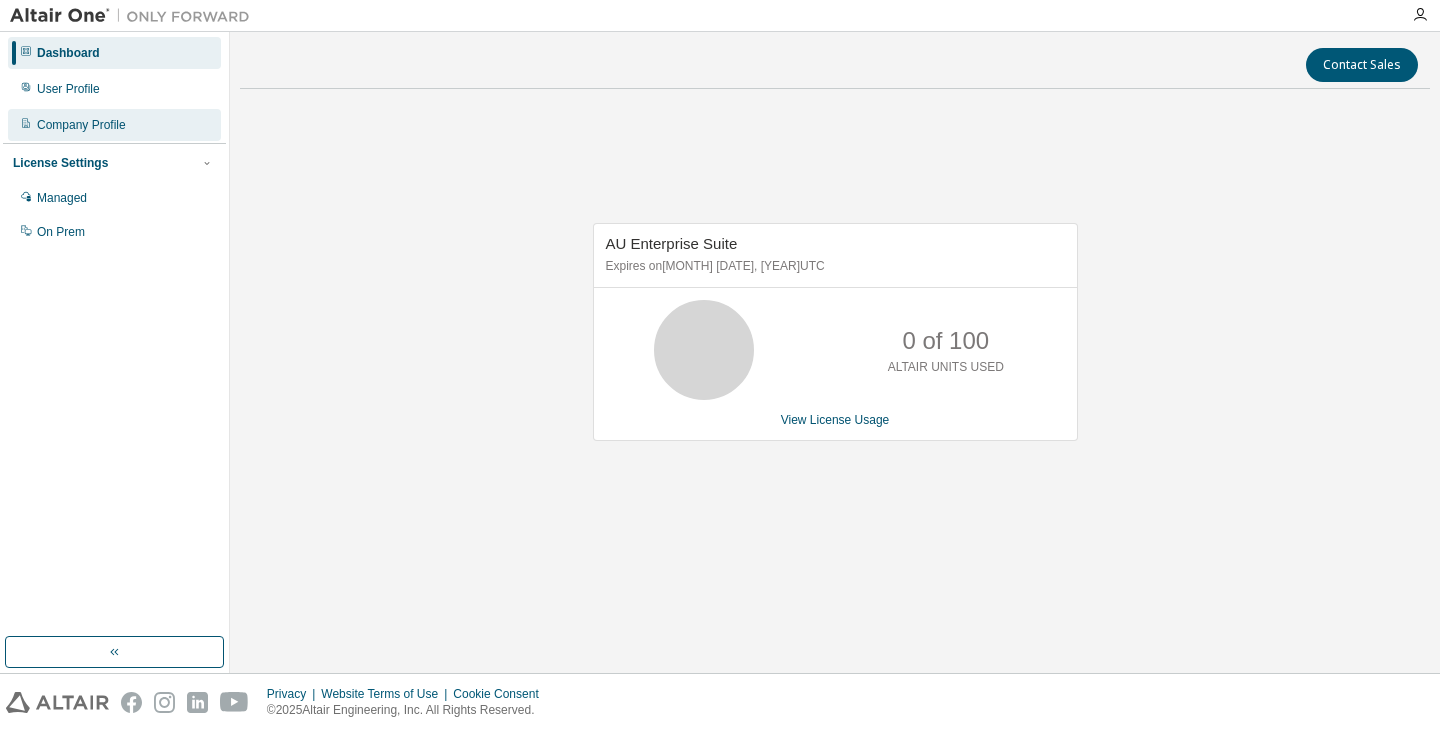 click on "Company Profile" at bounding box center (81, 125) 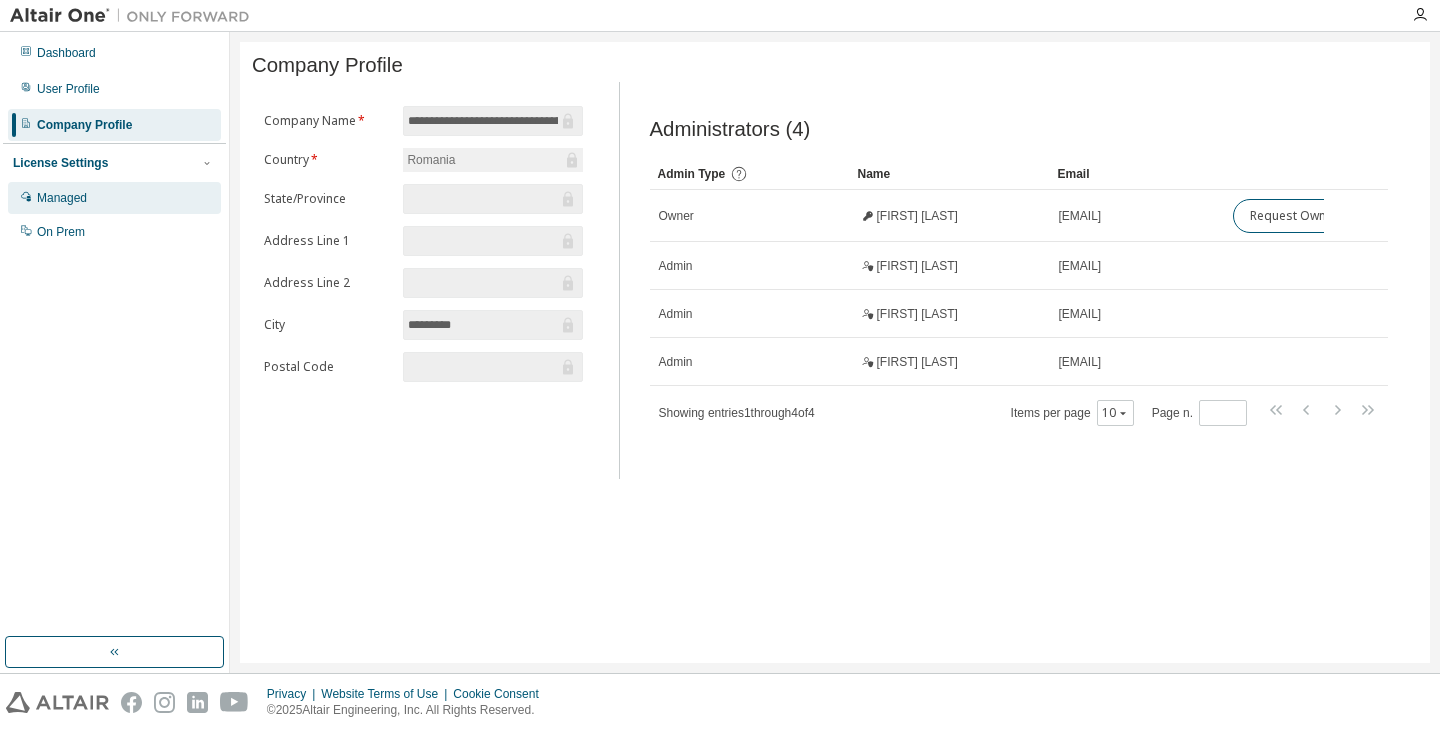 click on "Managed" at bounding box center [114, 198] 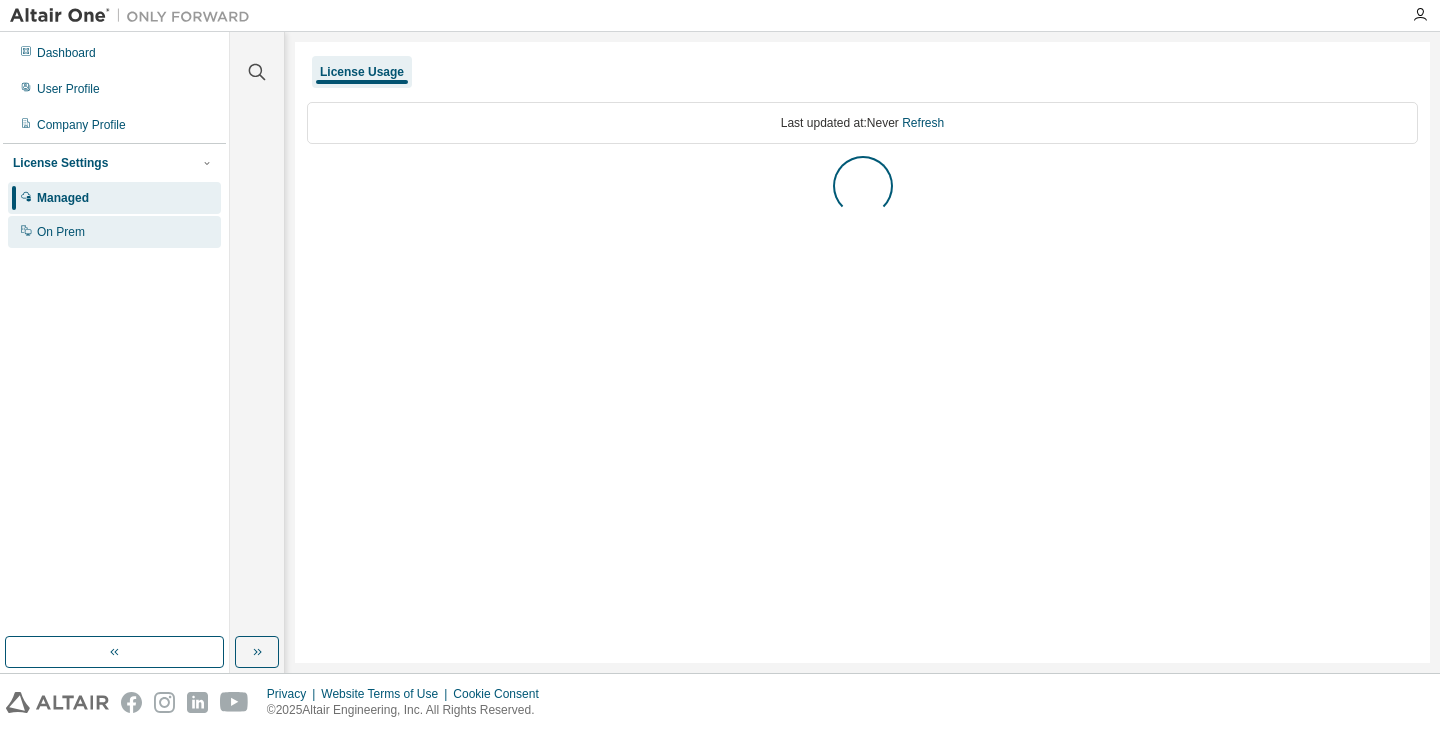 click on "On Prem" at bounding box center [114, 232] 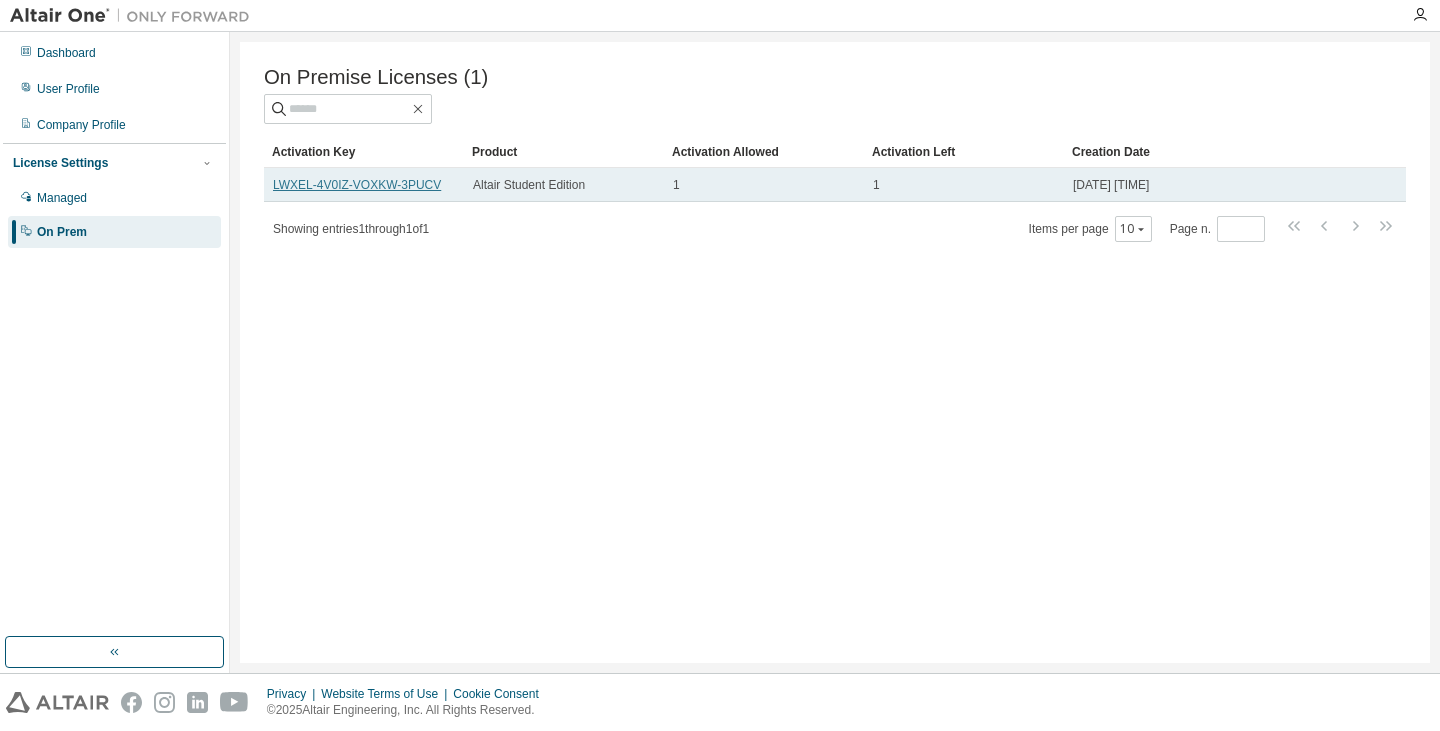 click on "LWXEL-4V0IZ-VOXKW-3PUCV" at bounding box center [357, 185] 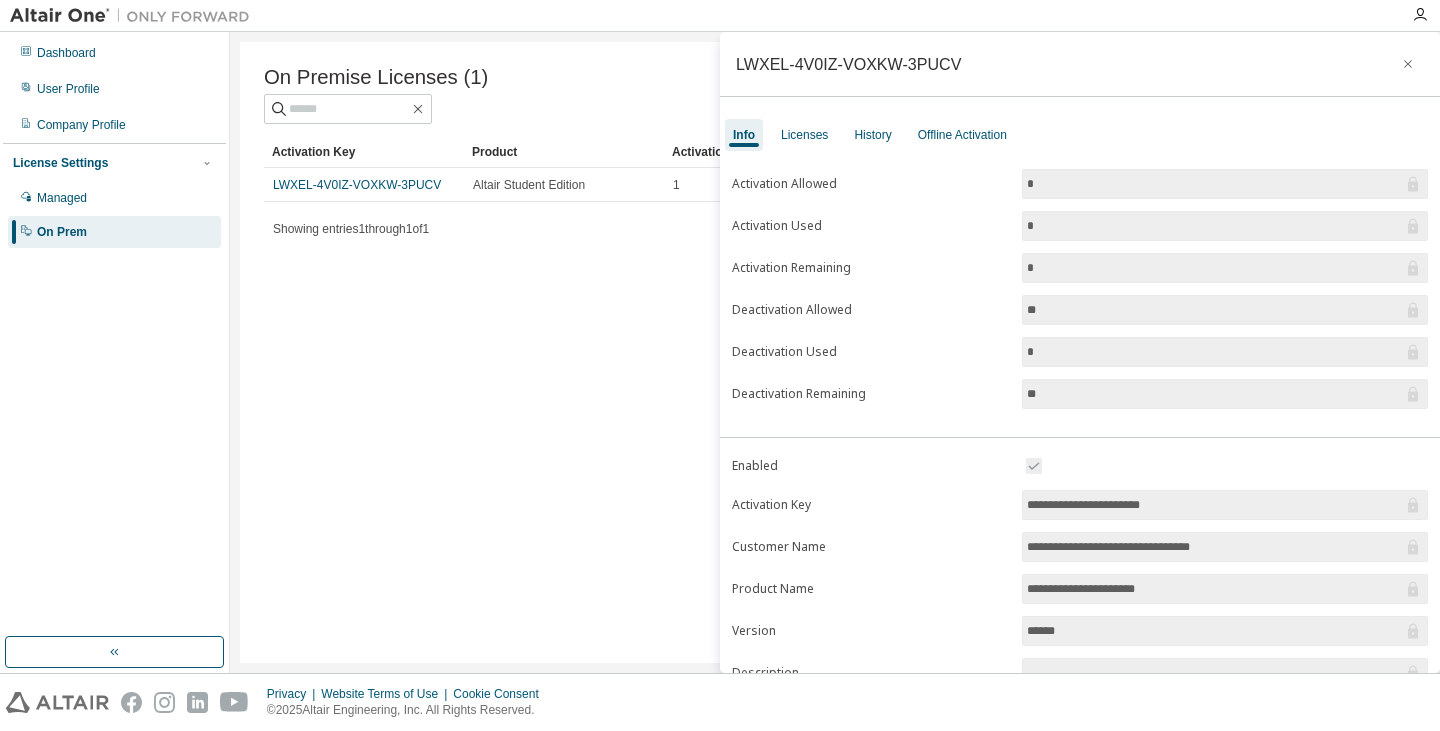 click on "LWXEL-4V0IZ-VOXKW-3PUCV" at bounding box center [1080, 64] 